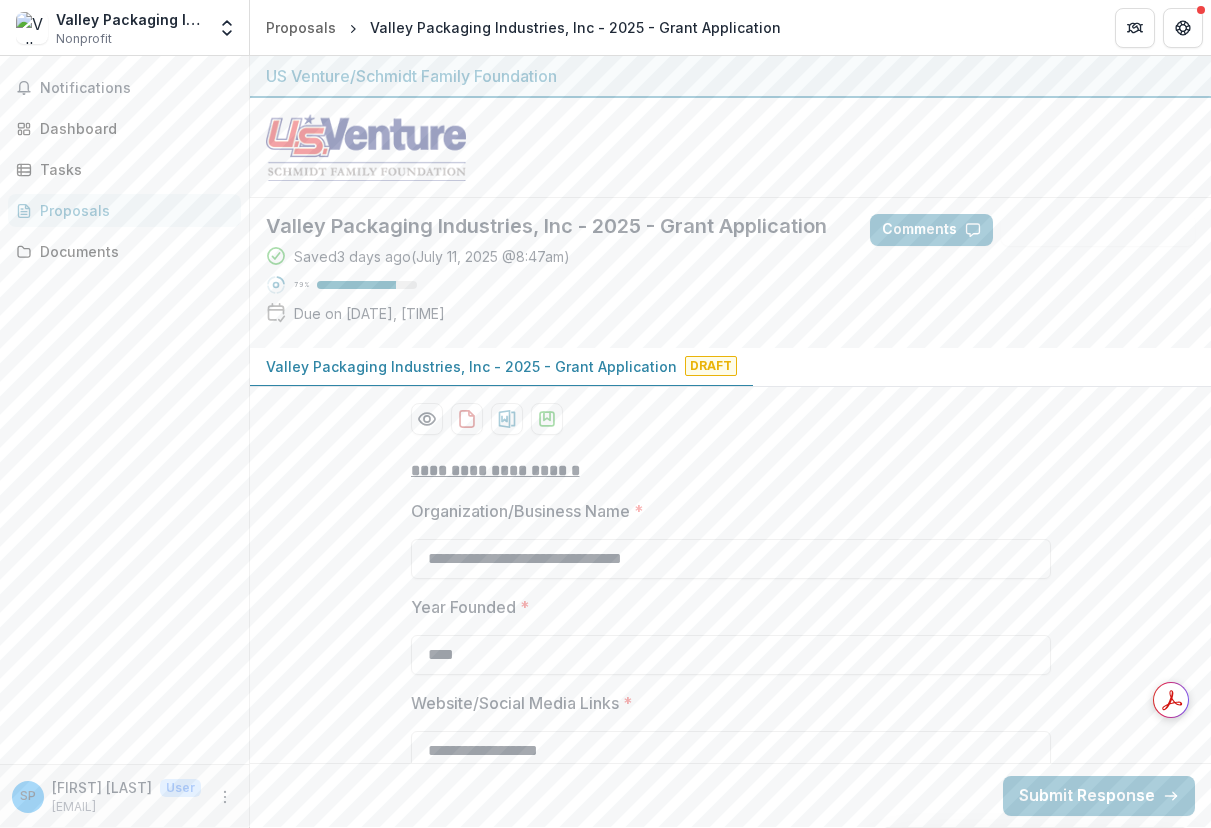 scroll, scrollTop: 0, scrollLeft: 0, axis: both 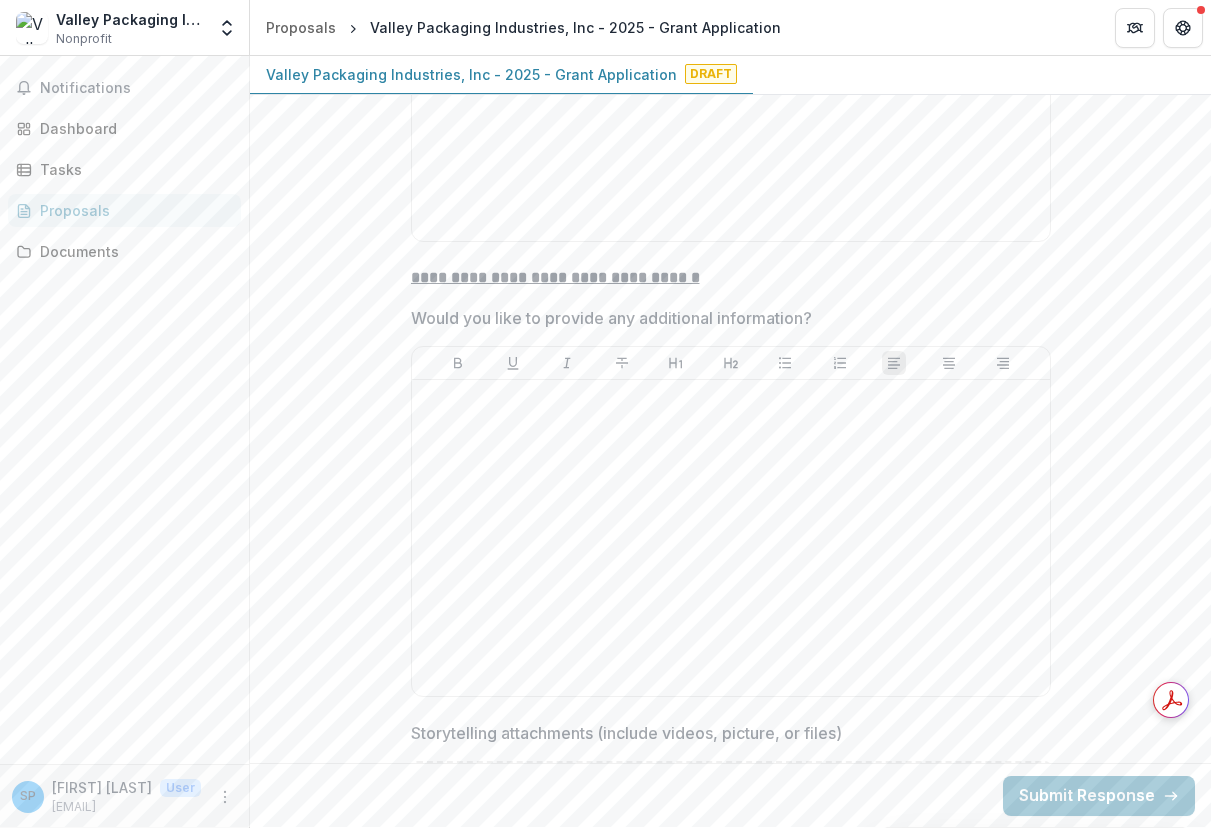 click on "Back Submit Response" at bounding box center (730, 795) 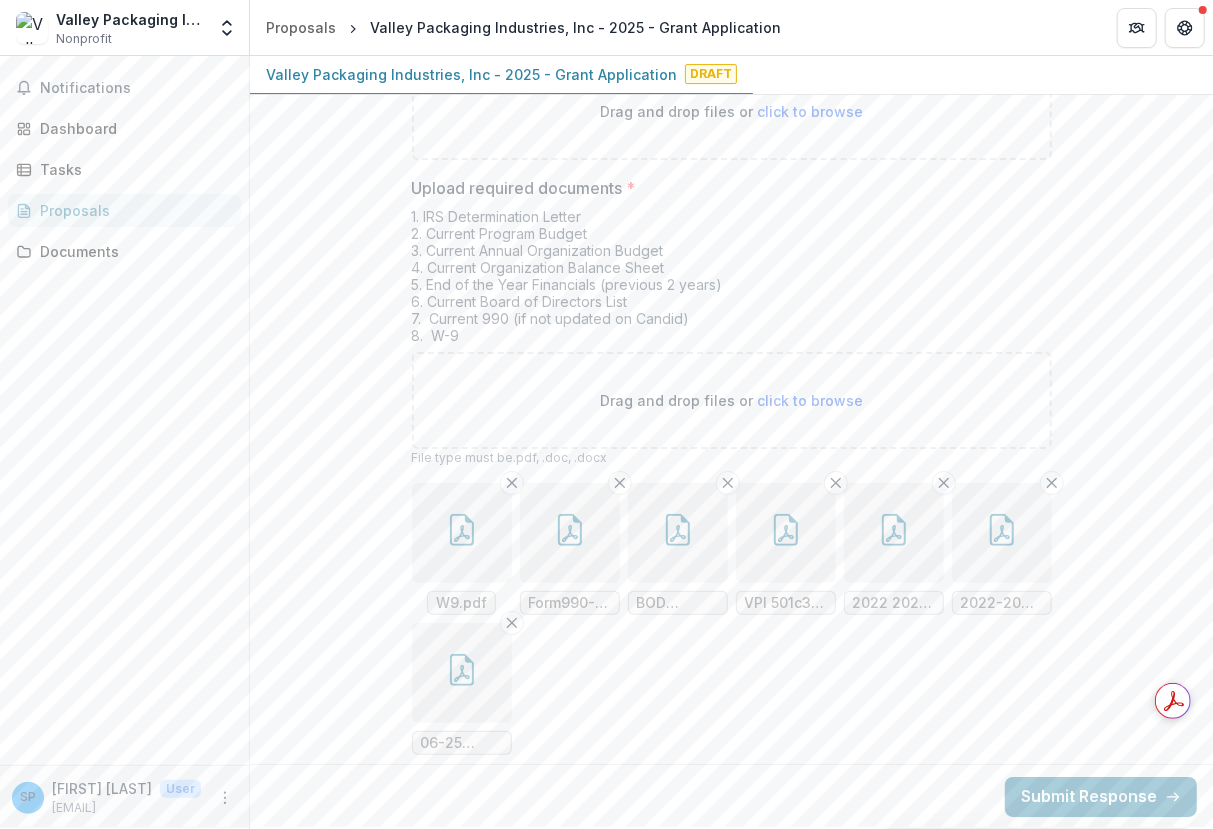 scroll, scrollTop: 6862, scrollLeft: 0, axis: vertical 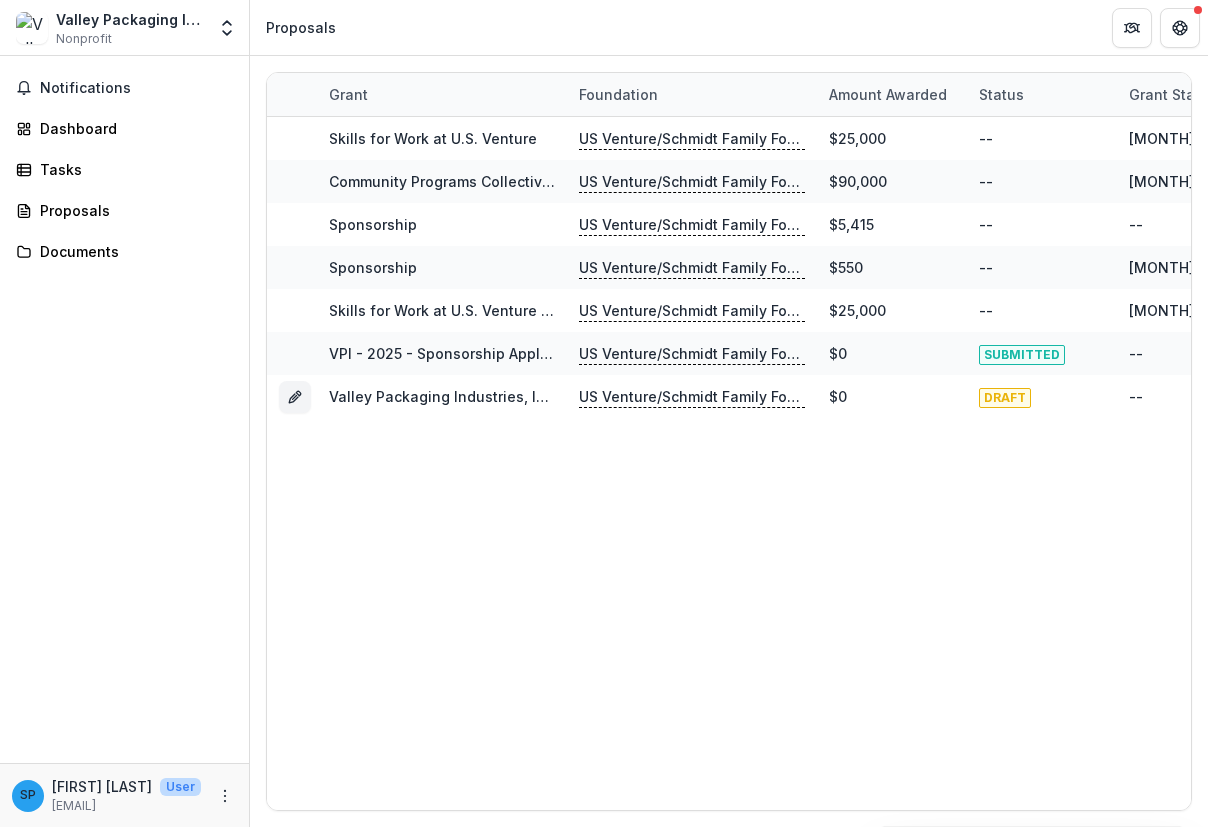 click on "Notifications Dashboard Tasks Proposals Documents" at bounding box center (124, 409) 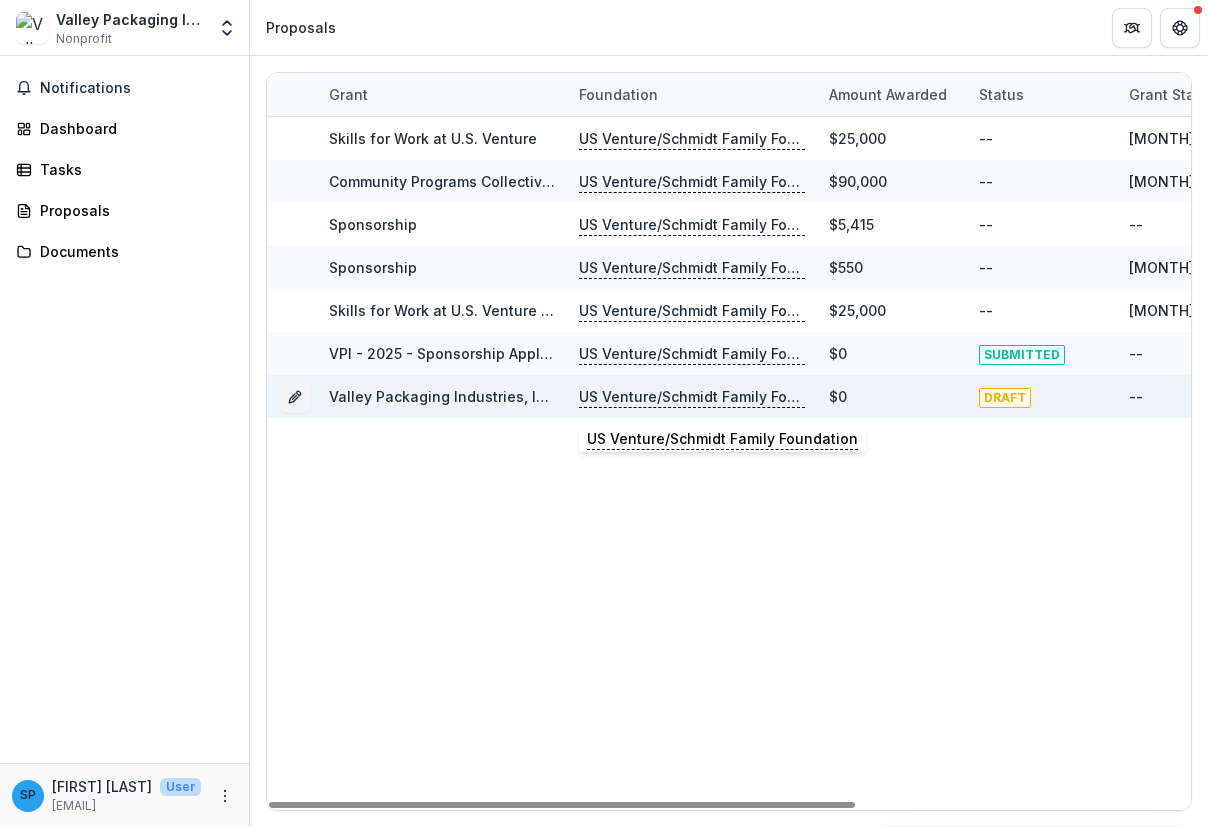 click on "US Venture/Schmidt Family Foundation" at bounding box center (692, 397) 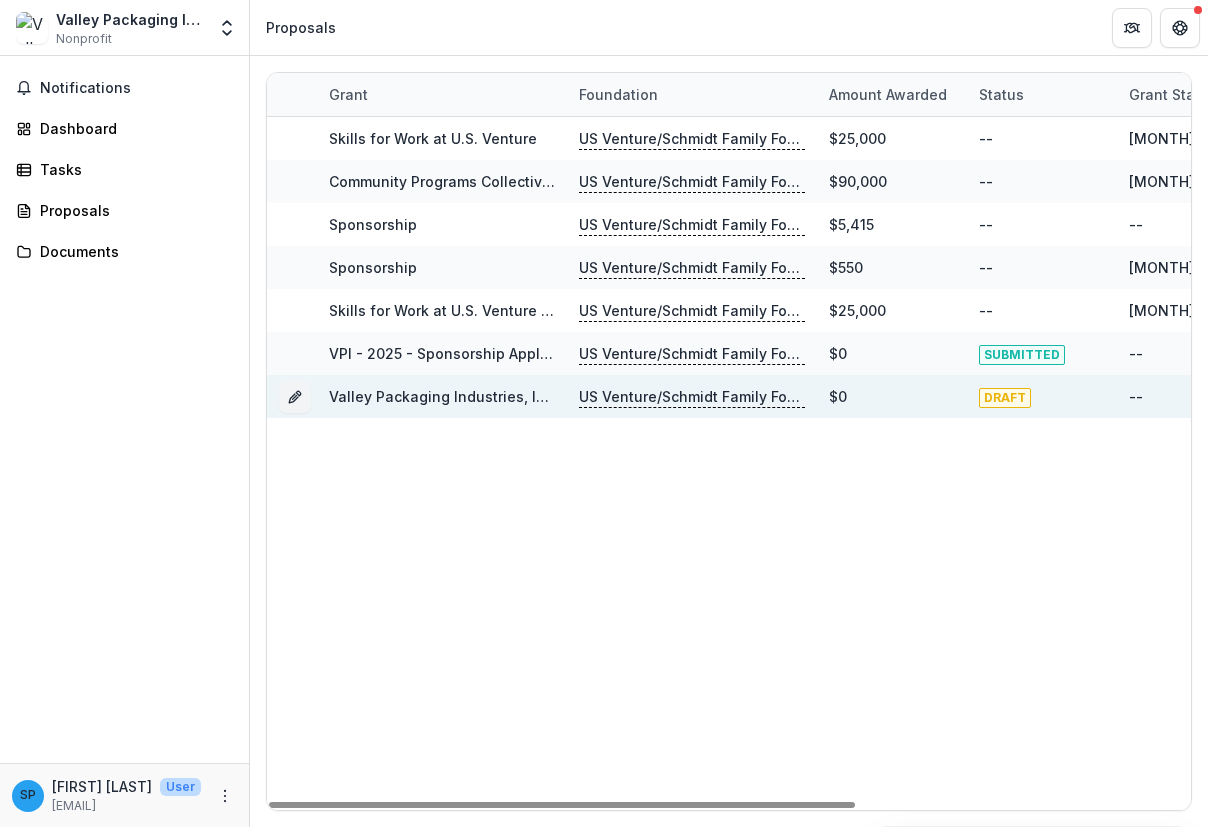 click on "Valley Packaging Industries, Inc - 2025 - Grant Application" at bounding box center (534, 396) 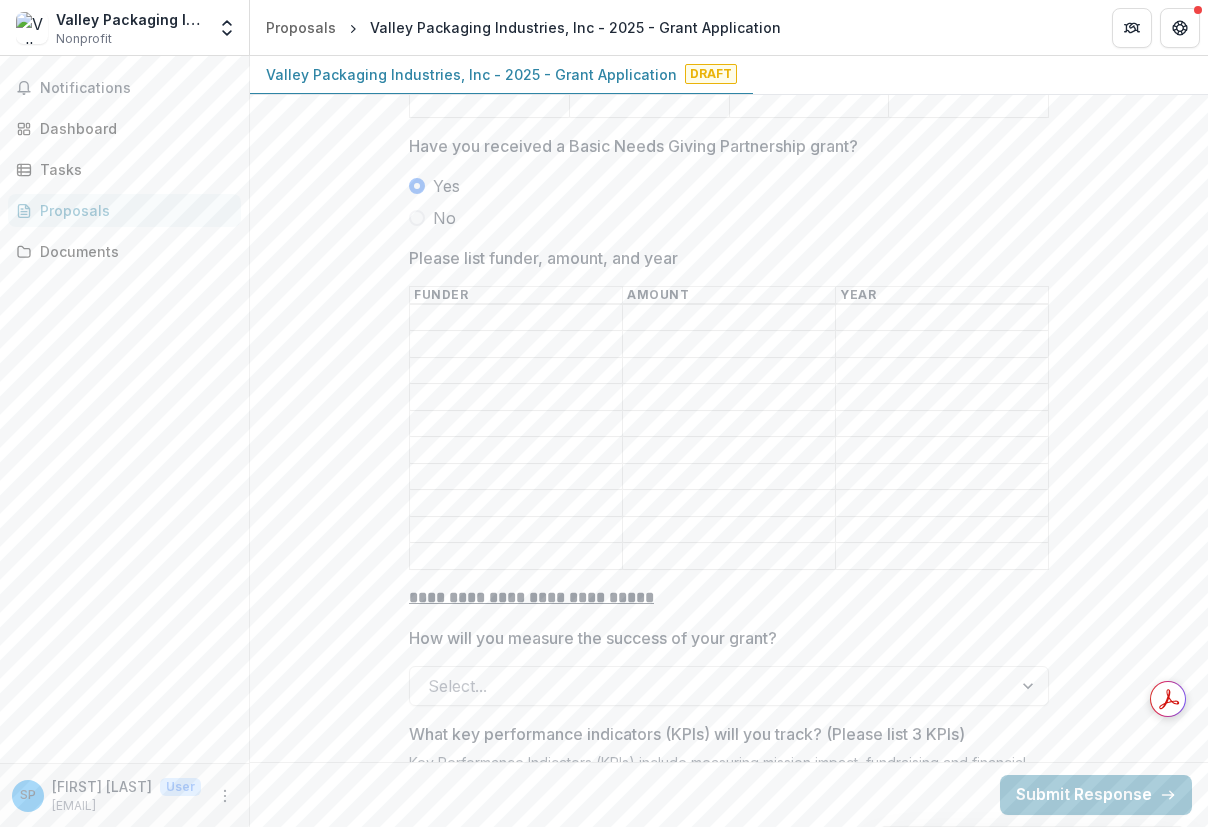 scroll, scrollTop: 5000, scrollLeft: 0, axis: vertical 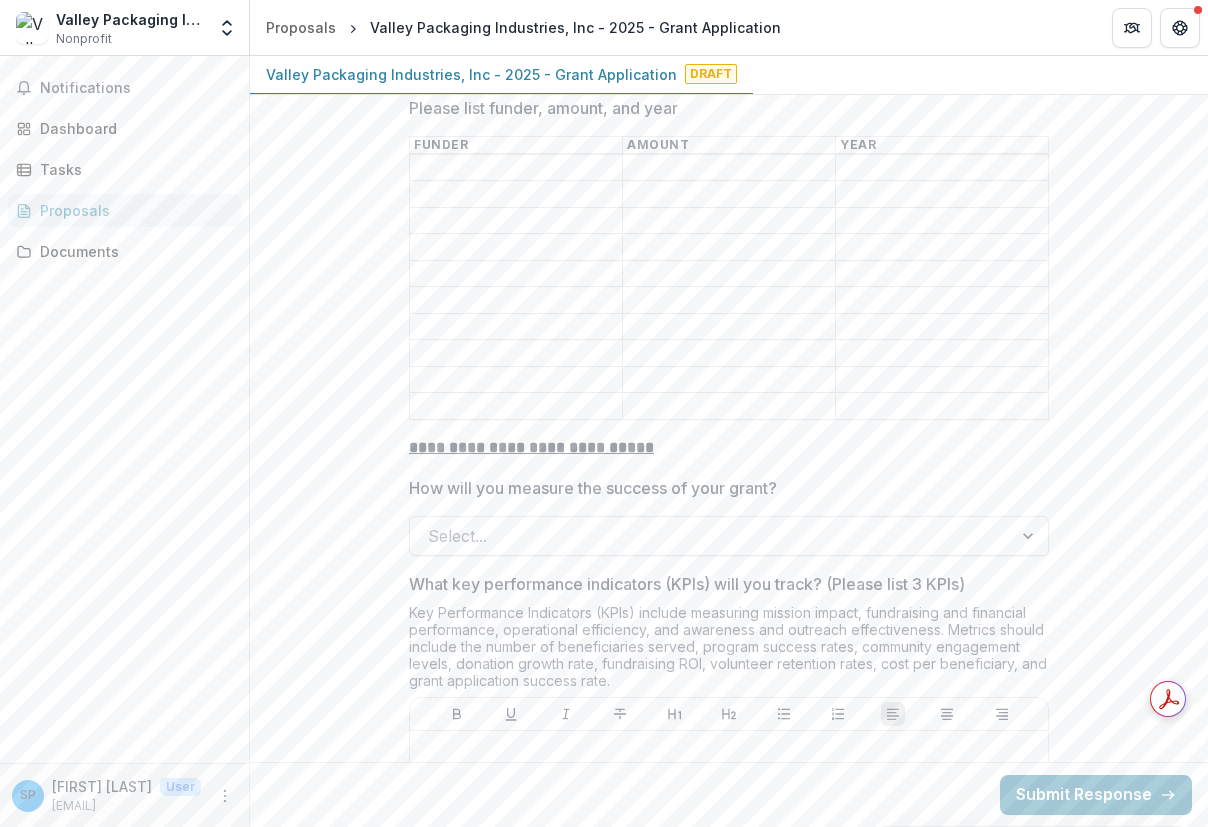 click at bounding box center (1030, 536) 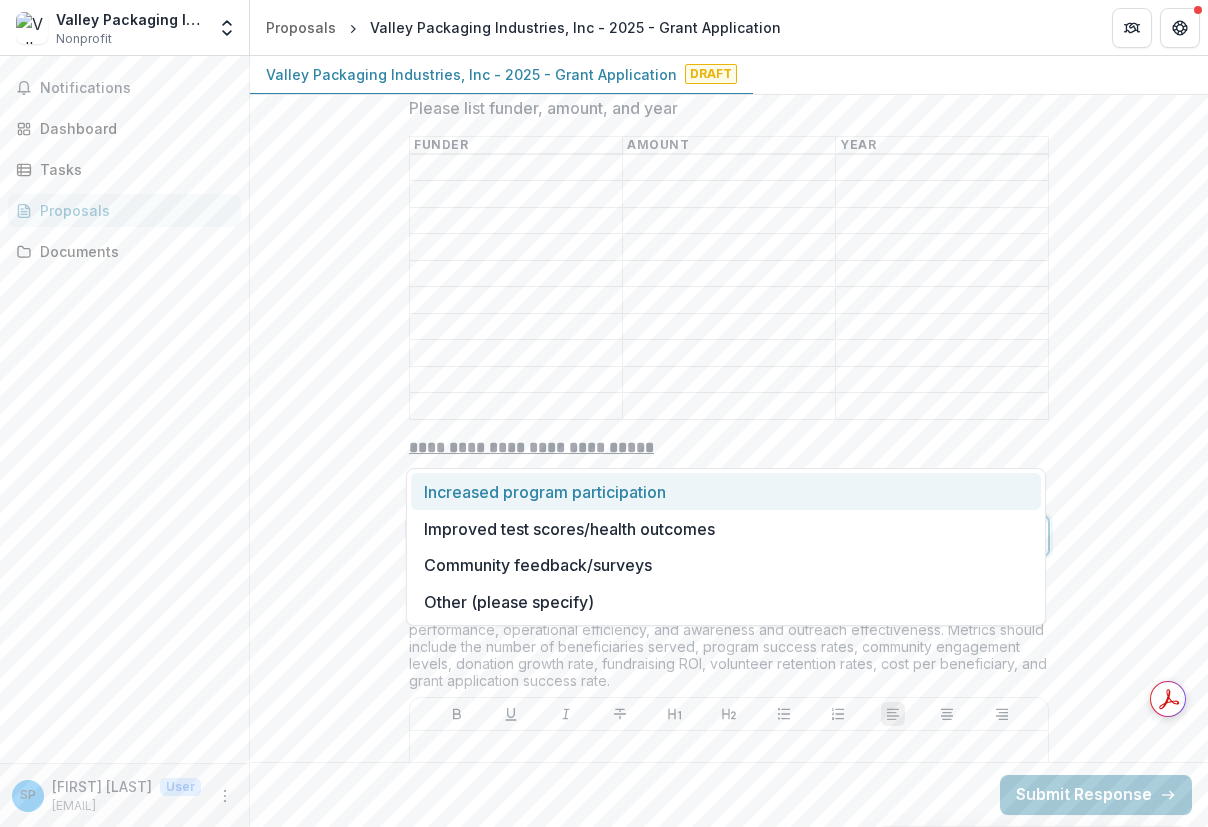 click at bounding box center (1030, 536) 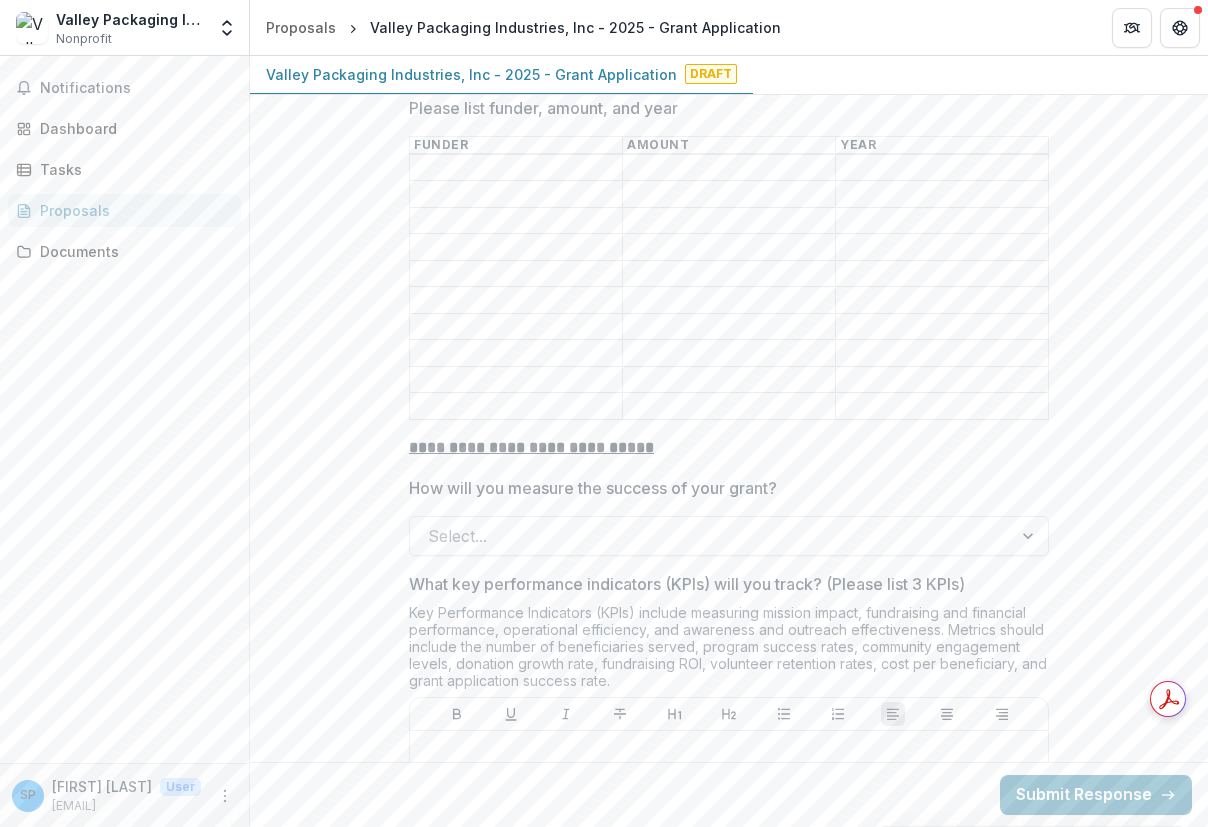 click on "**********" at bounding box center (729, -905) 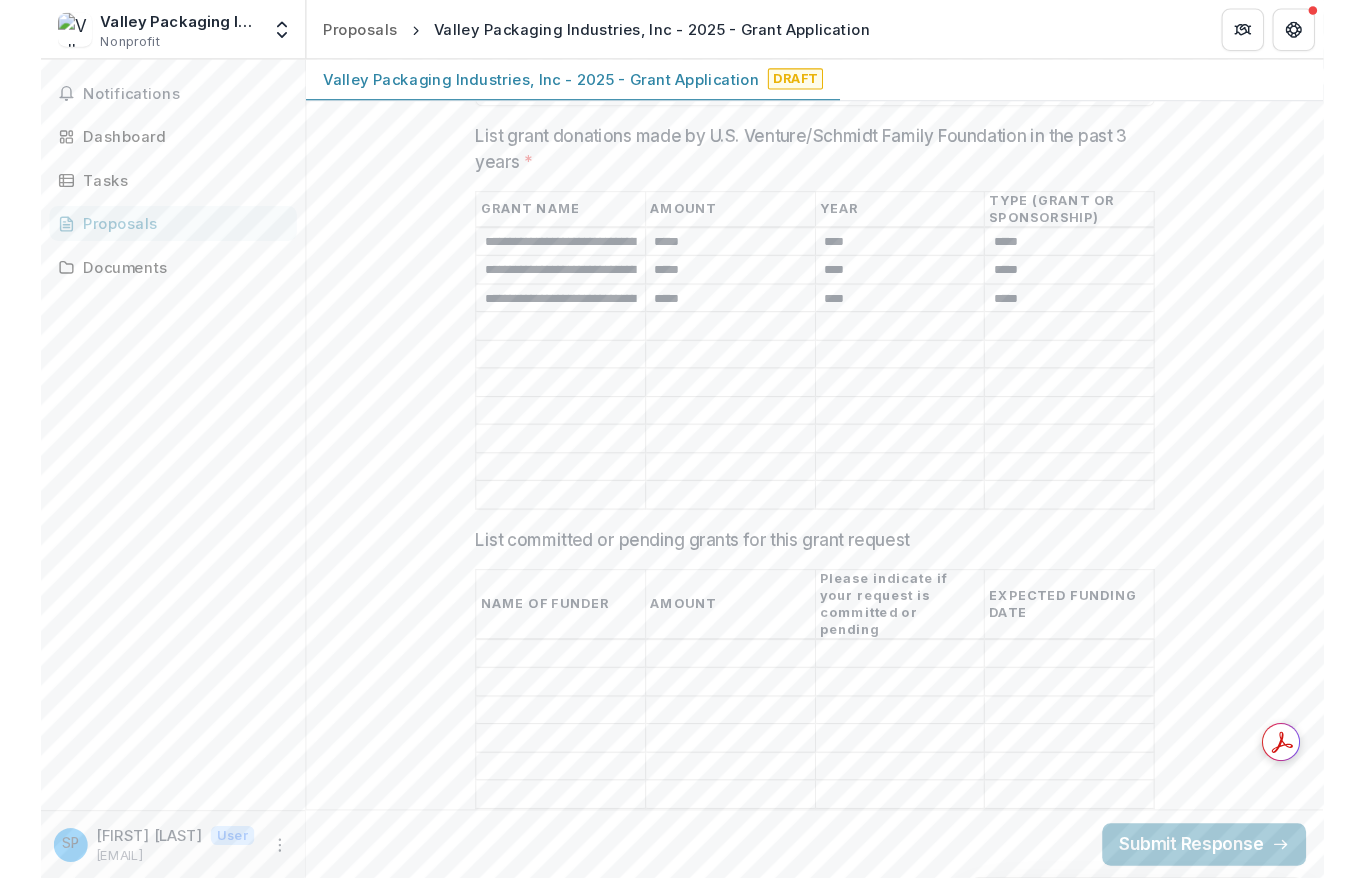 scroll, scrollTop: 4600, scrollLeft: 0, axis: vertical 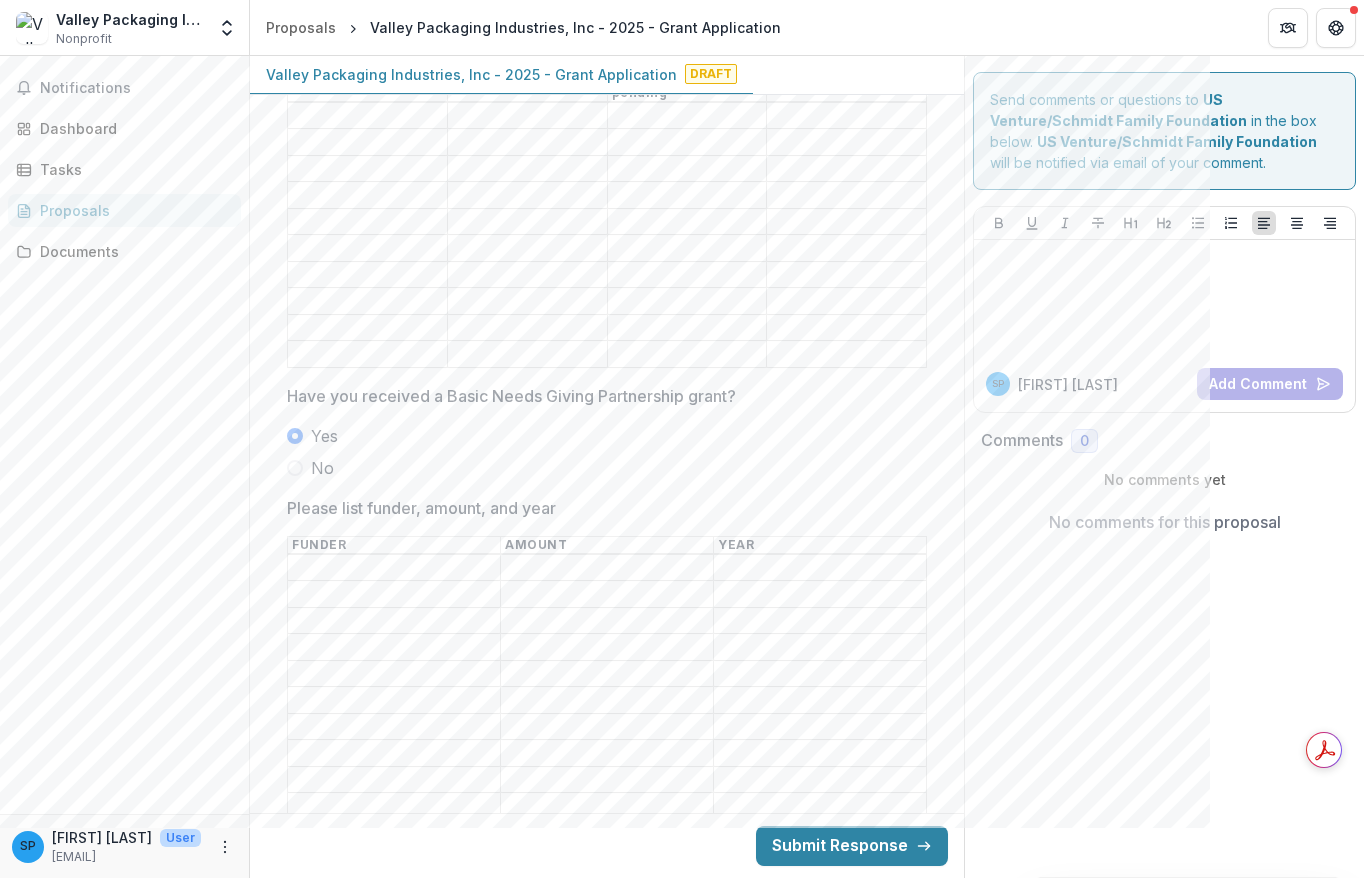 click on "Proposals Valley Packaging Industries, Inc - 2025 - Grant Application" at bounding box center (807, 27) 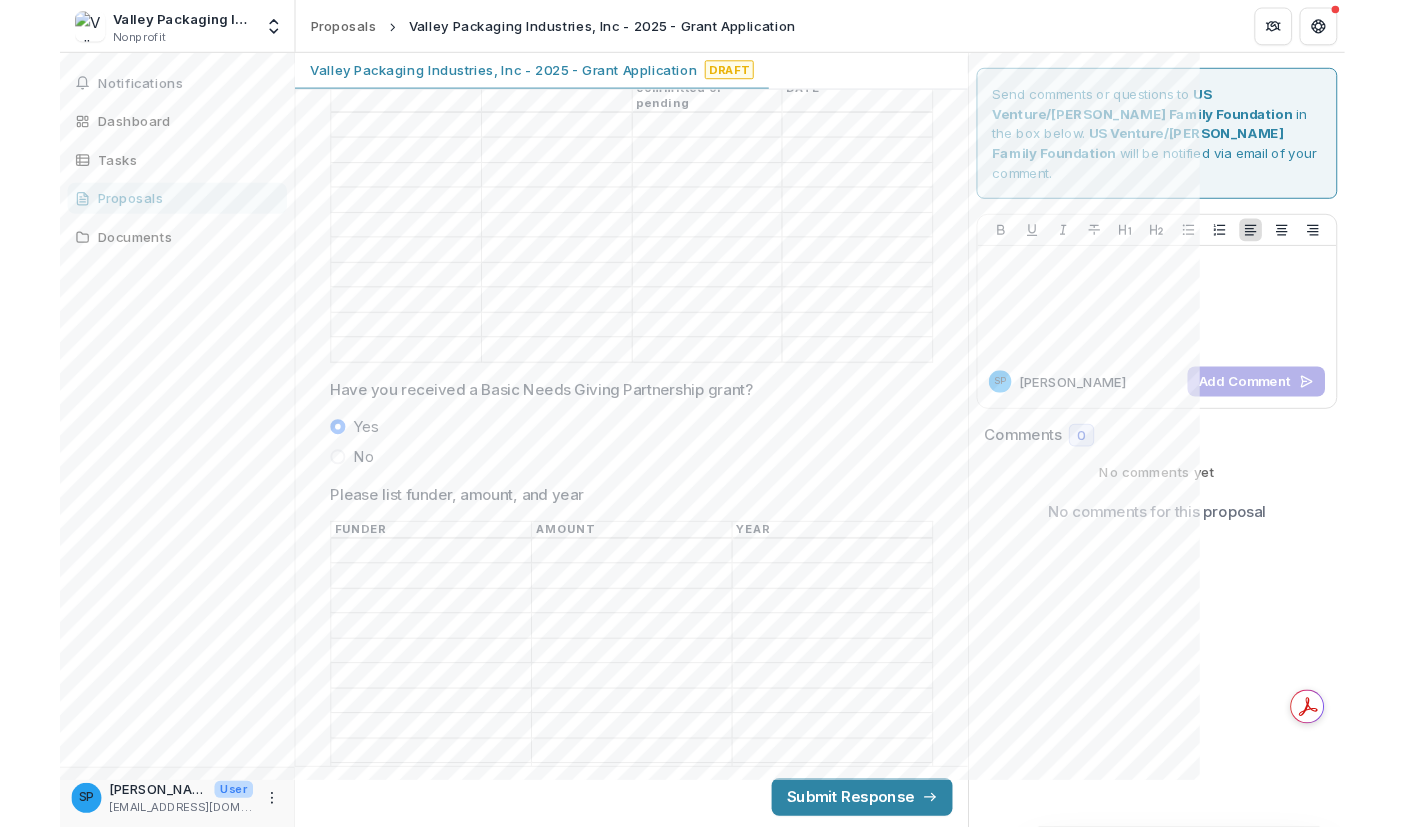 scroll, scrollTop: 4600, scrollLeft: 0, axis: vertical 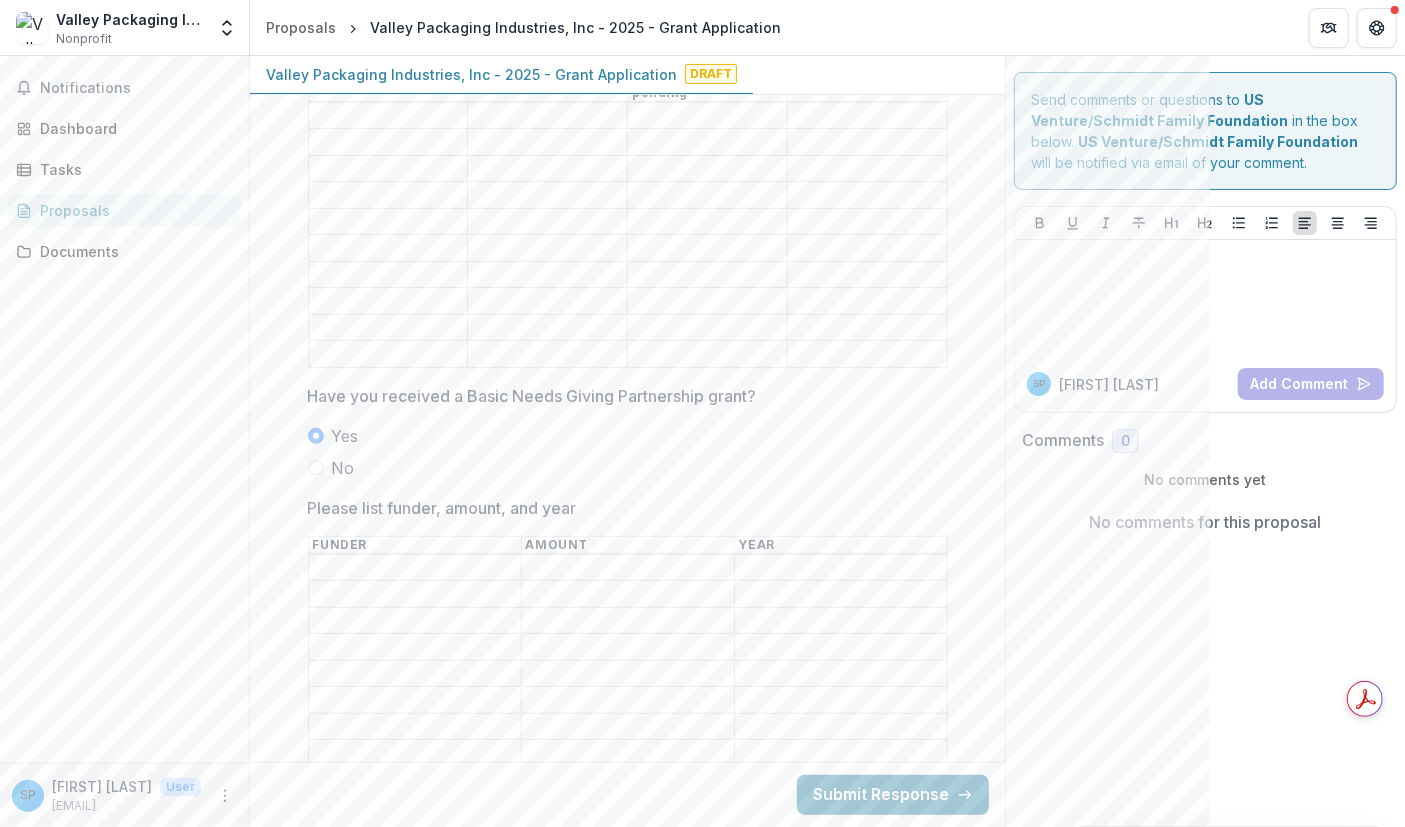 click on "**********" at bounding box center (627, -505) 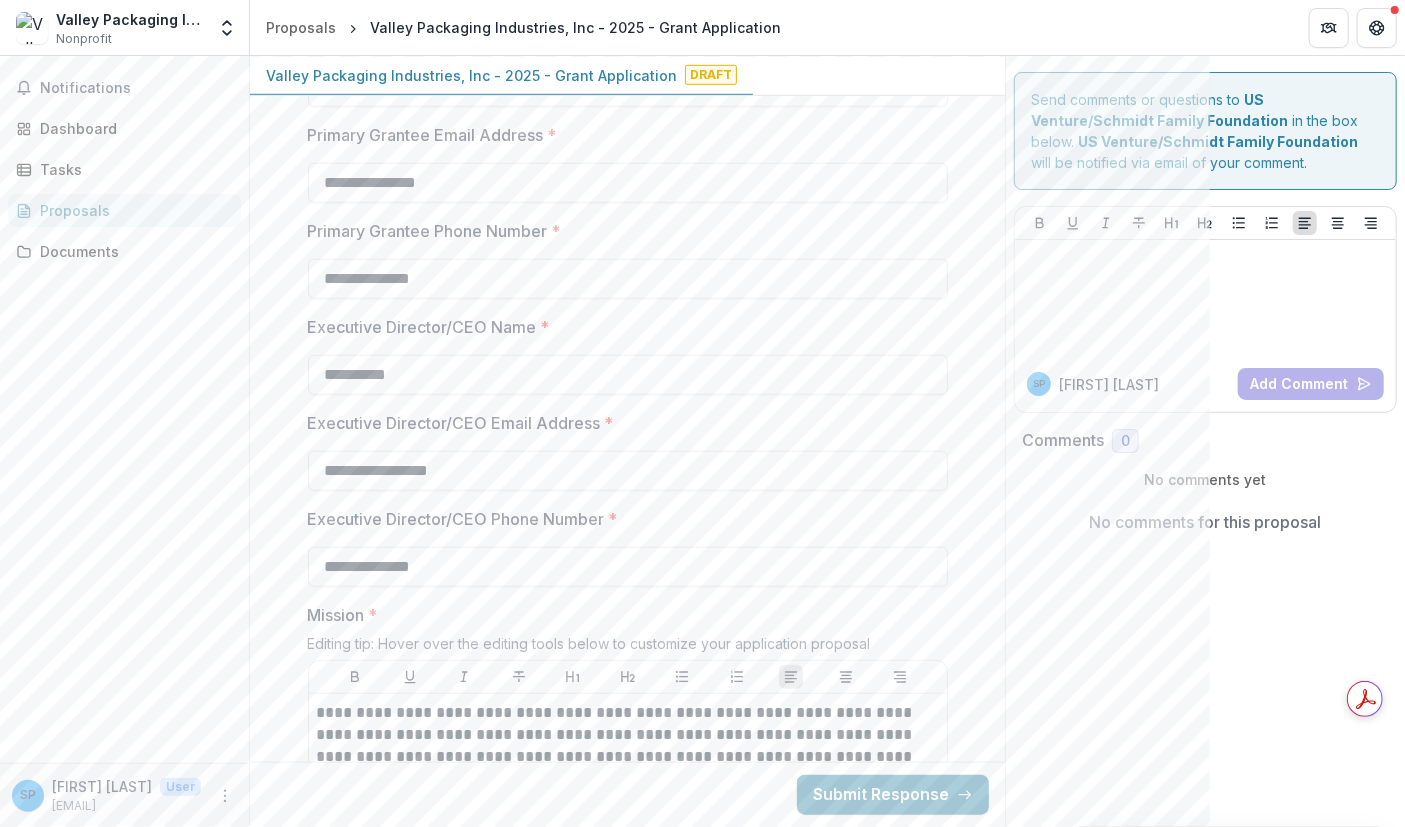scroll, scrollTop: 762, scrollLeft: 0, axis: vertical 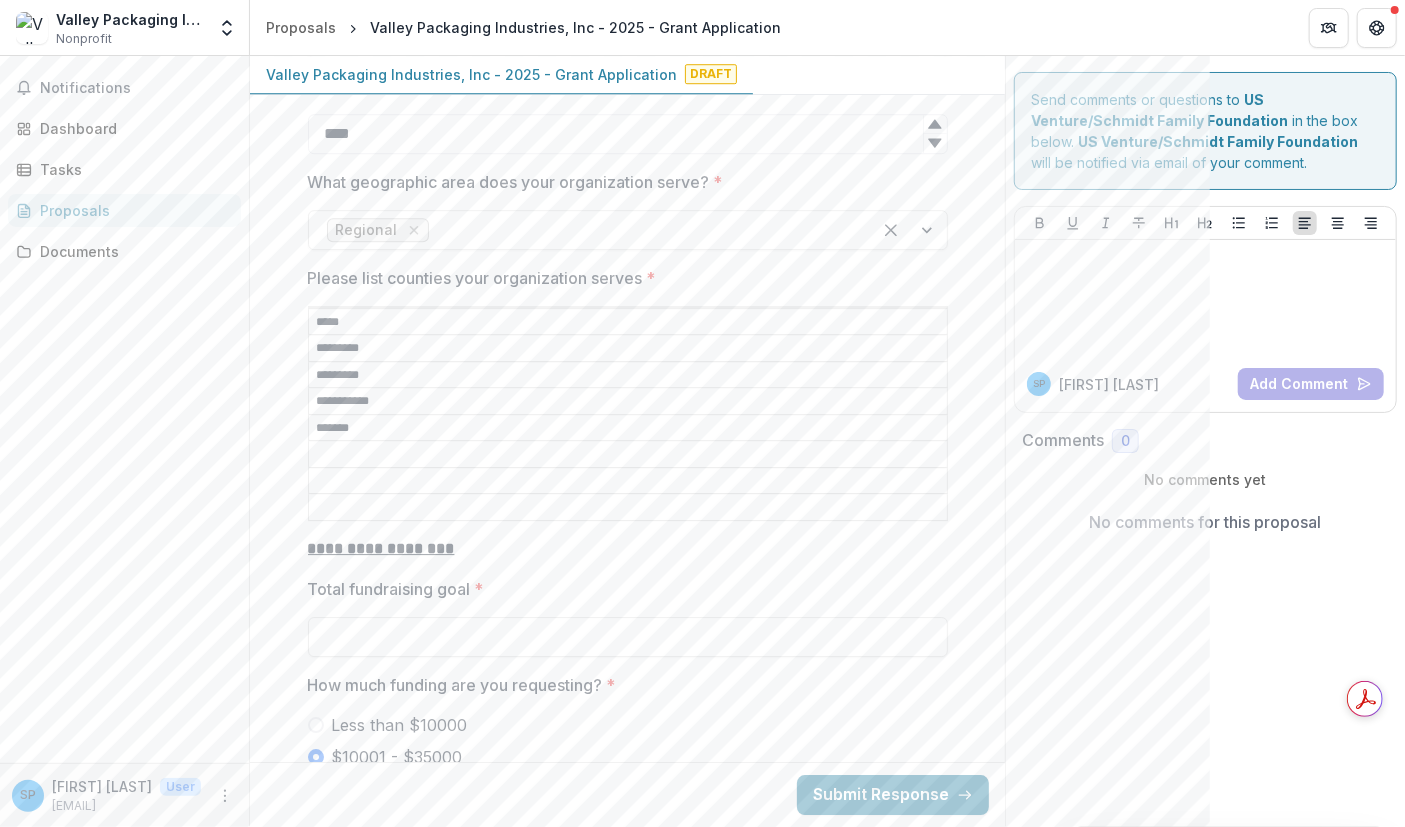 click on "Please list counties your organization serves *" at bounding box center [628, 455] 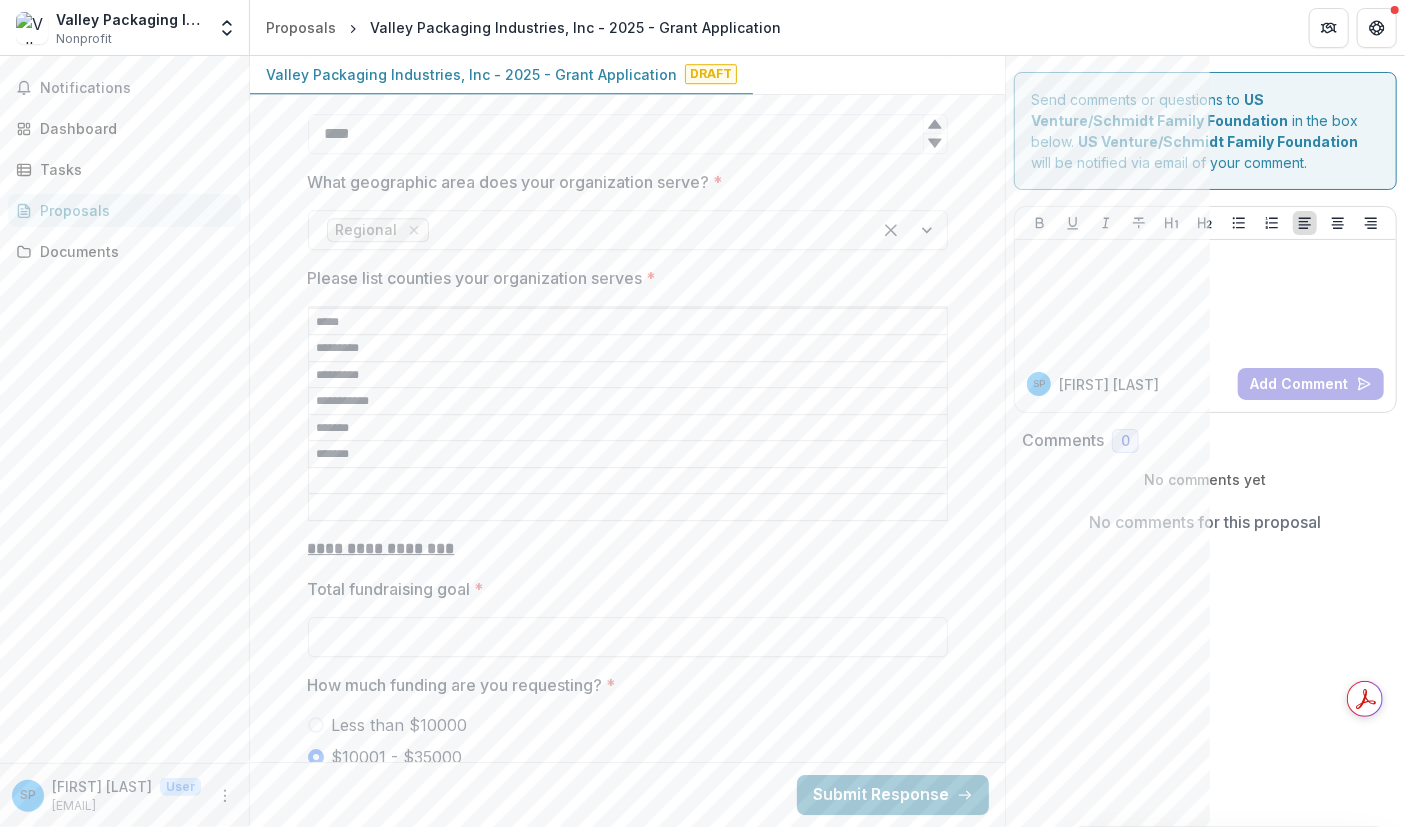 type on "*******" 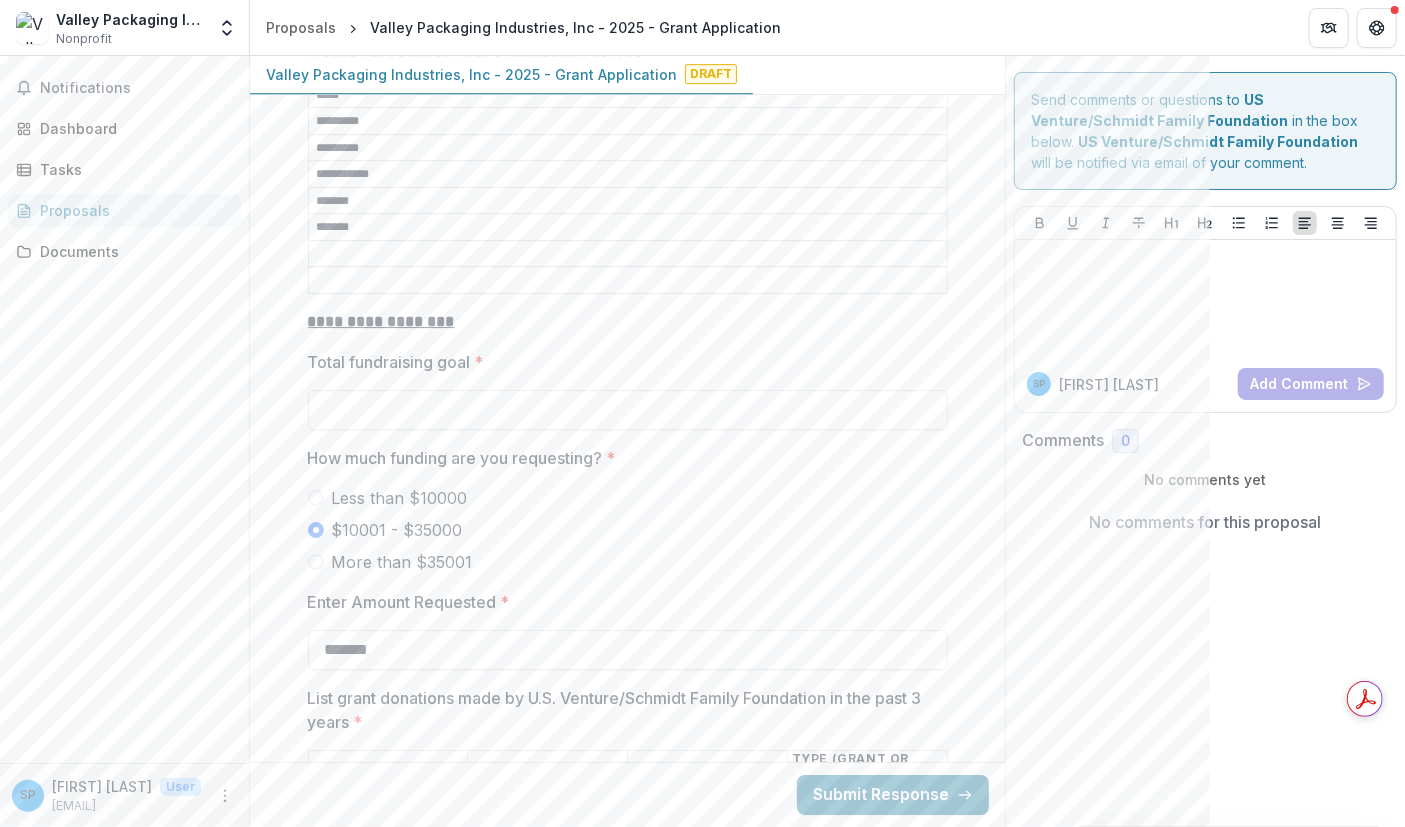 scroll, scrollTop: 3531, scrollLeft: 0, axis: vertical 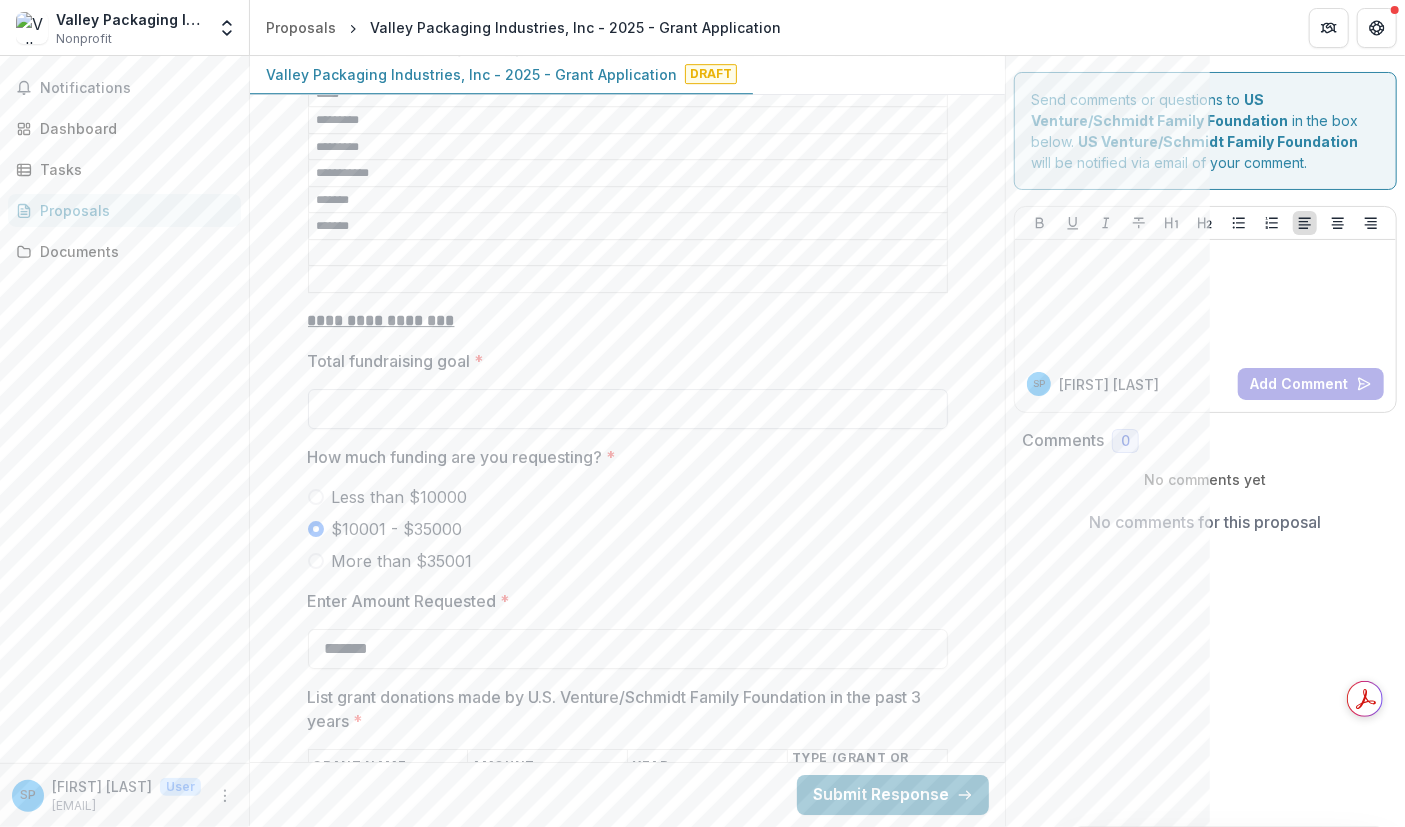 click on "Total fundraising goal *" at bounding box center [628, 409] 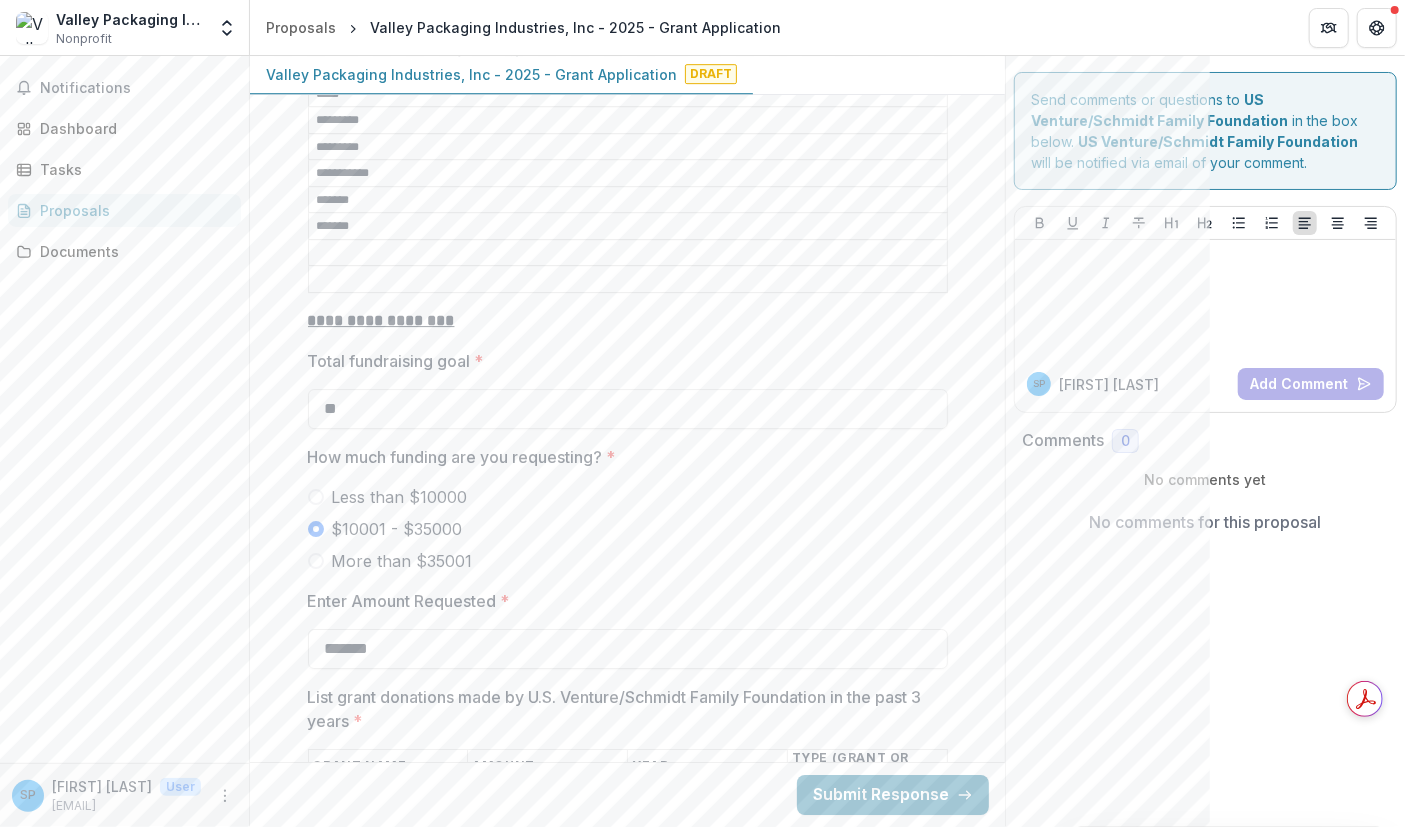 click on "Notifications Dashboard Tasks Proposals Documents" at bounding box center [124, 409] 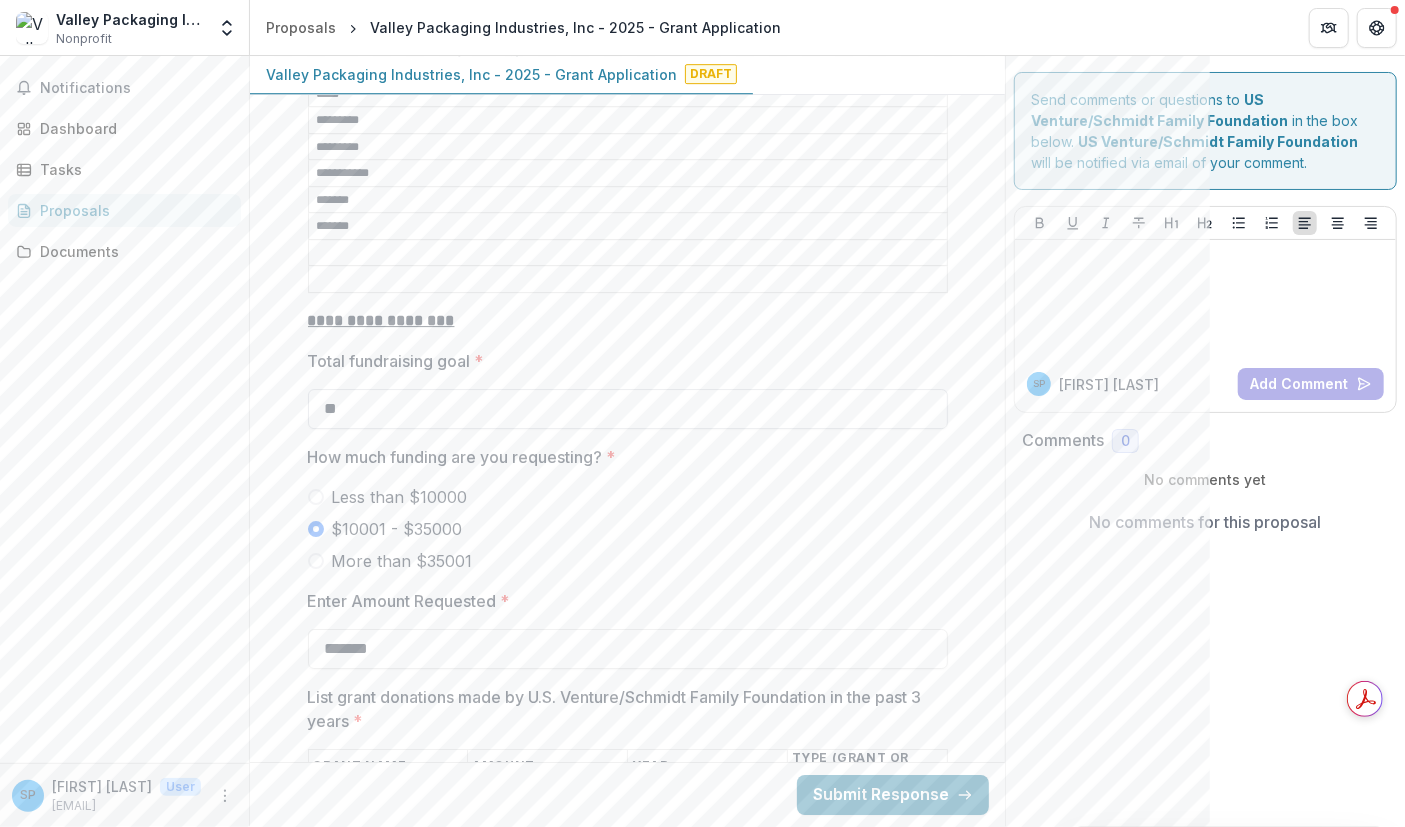 click on "**" at bounding box center [628, 409] 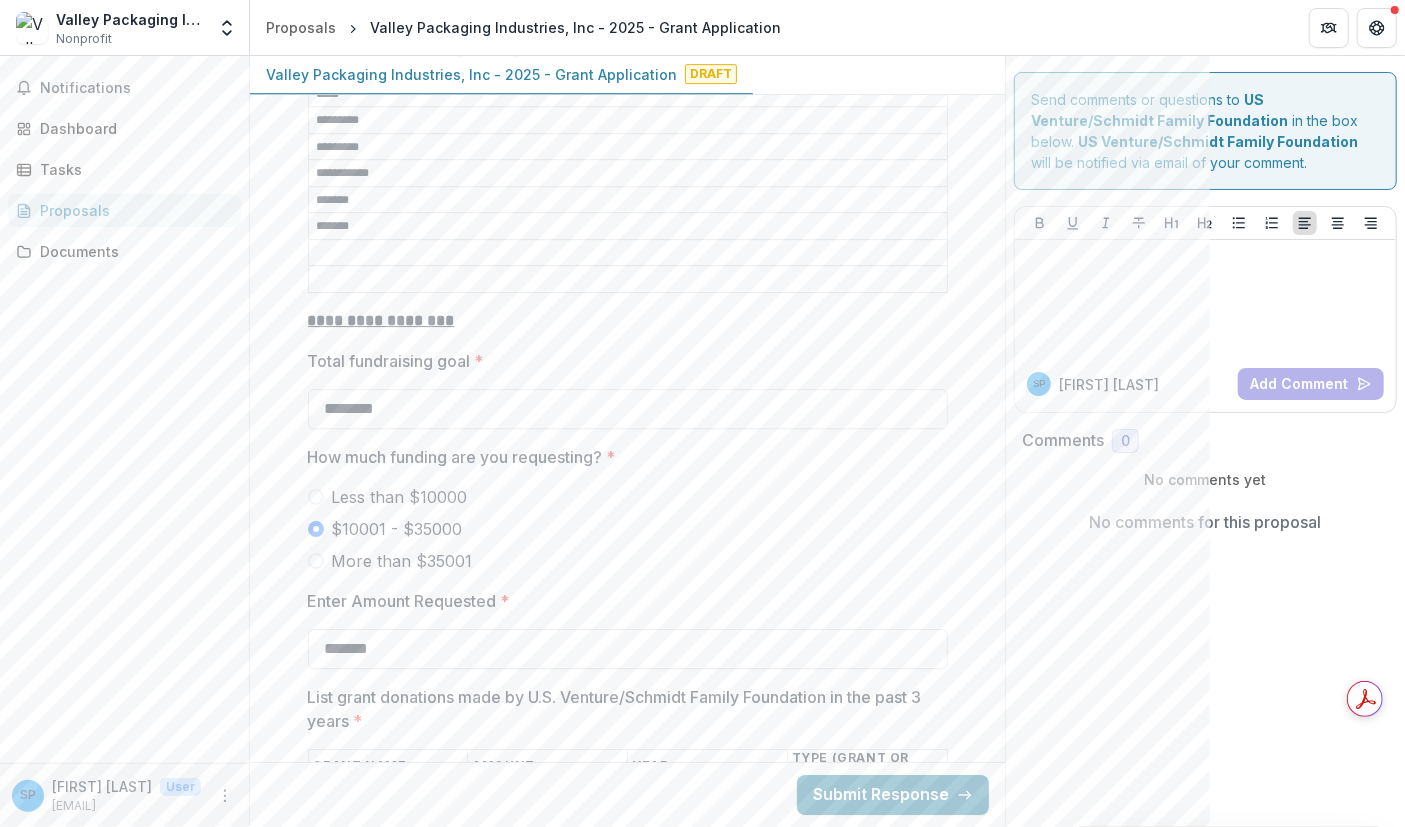 type on "********" 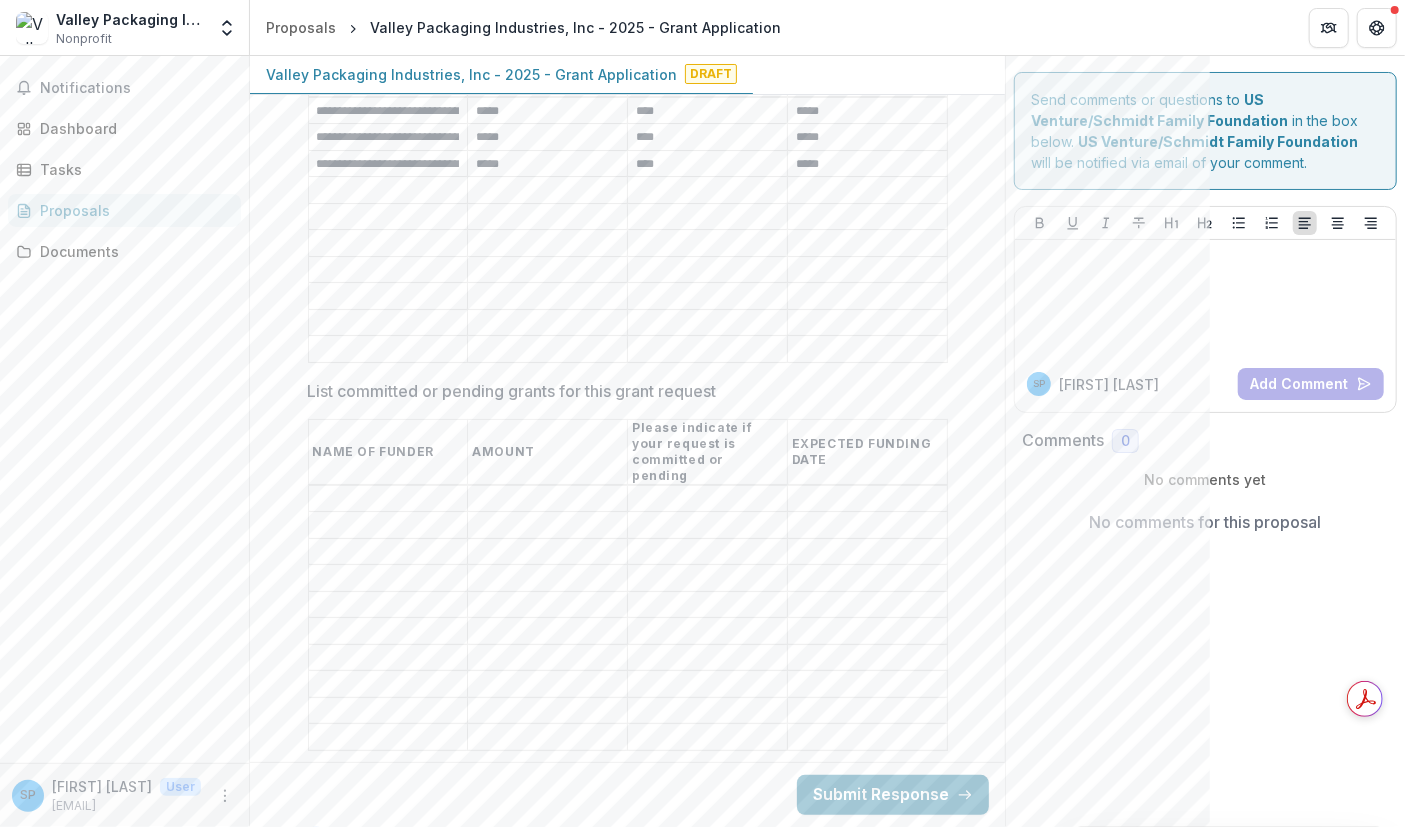scroll, scrollTop: 4220, scrollLeft: 0, axis: vertical 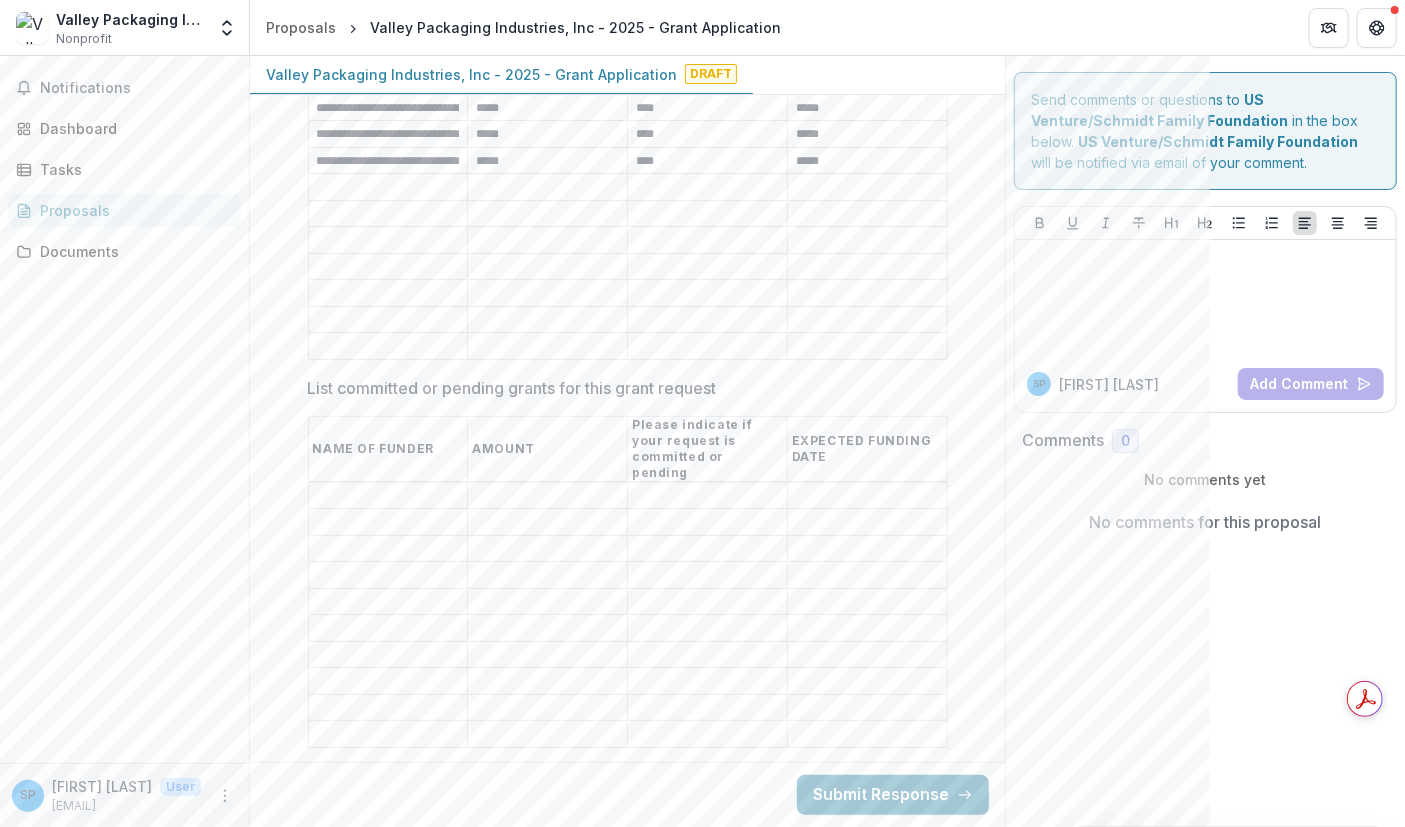 drag, startPoint x: 32, startPoint y: 455, endPoint x: 688, endPoint y: 413, distance: 657.34314 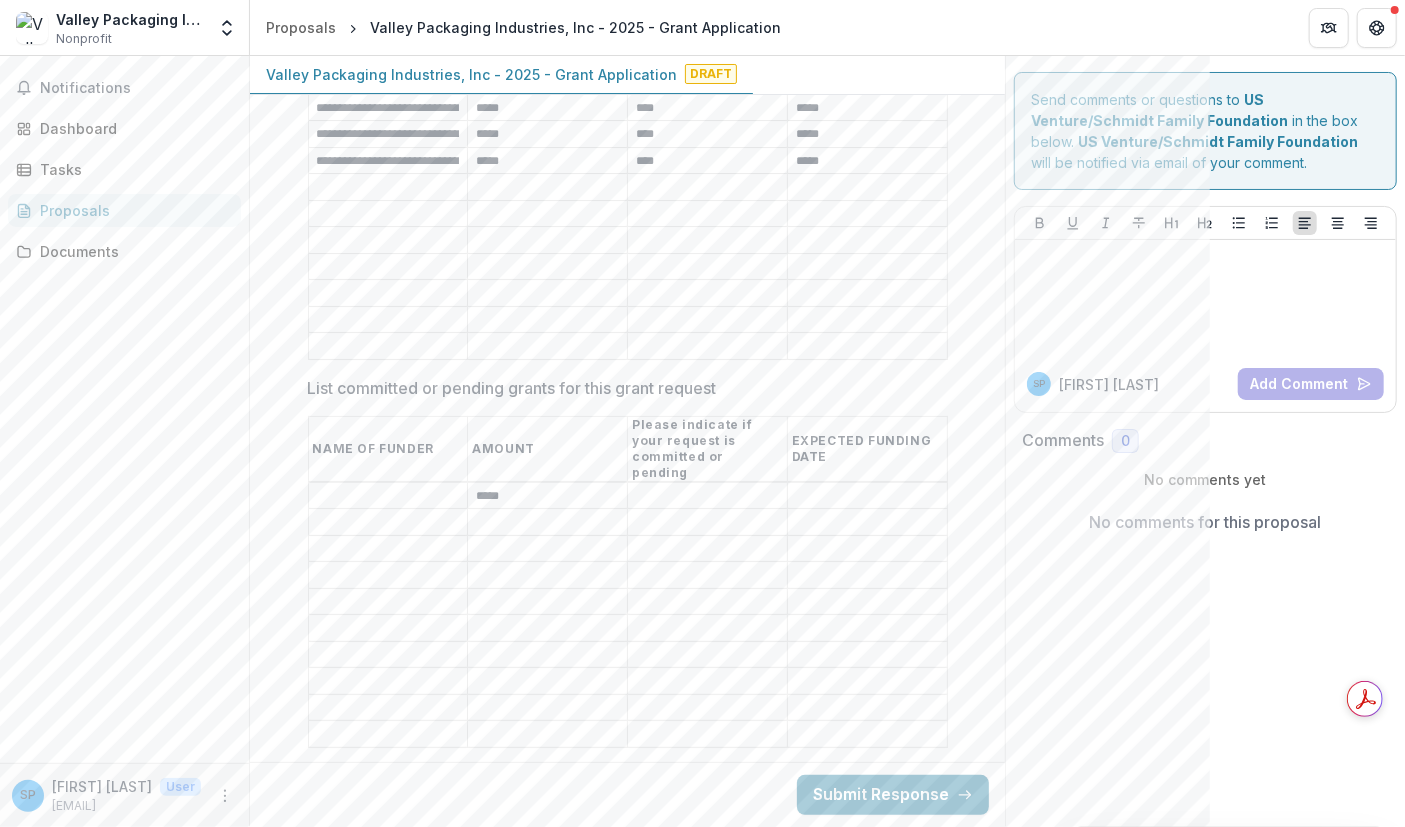 type on "*****" 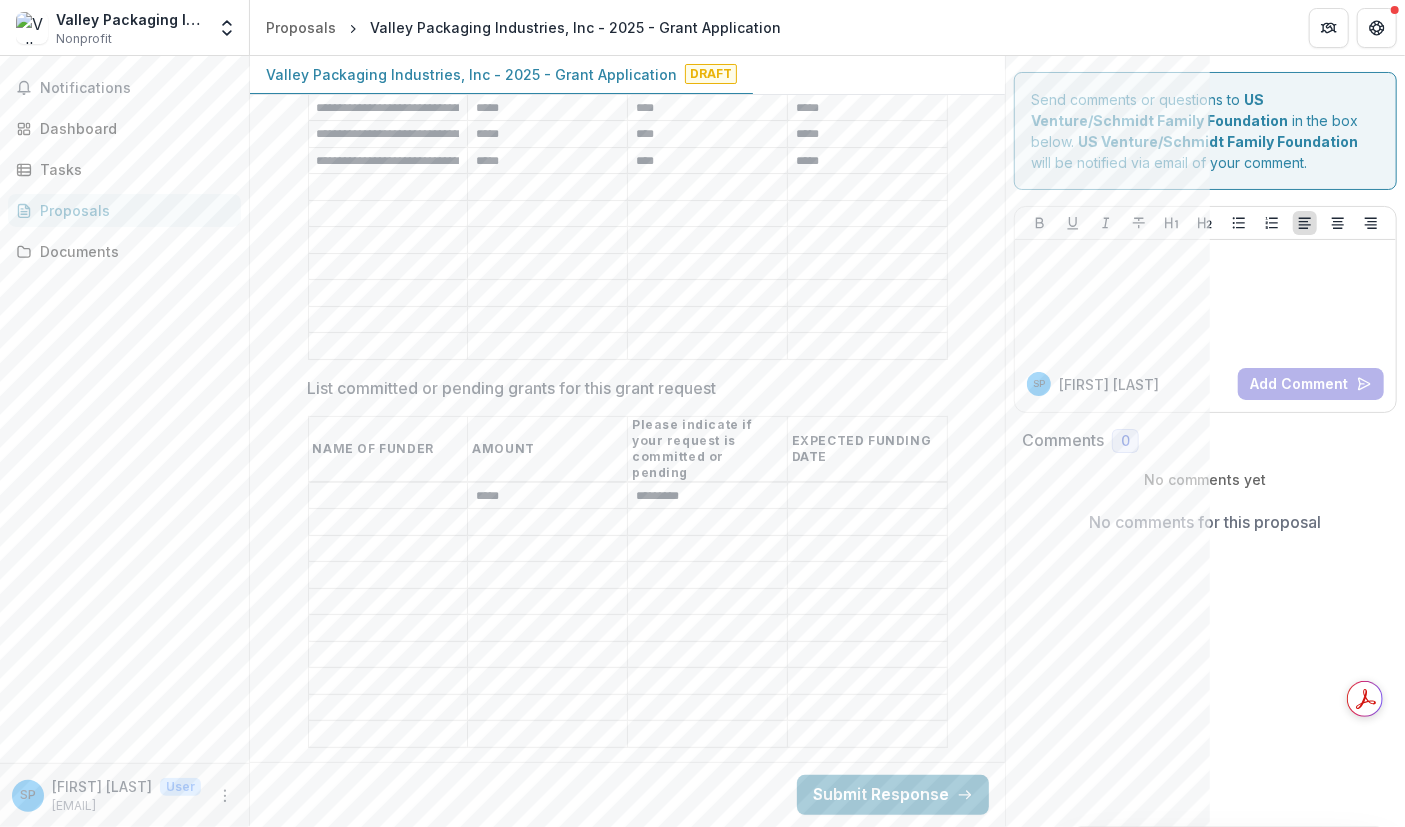 type on "*********" 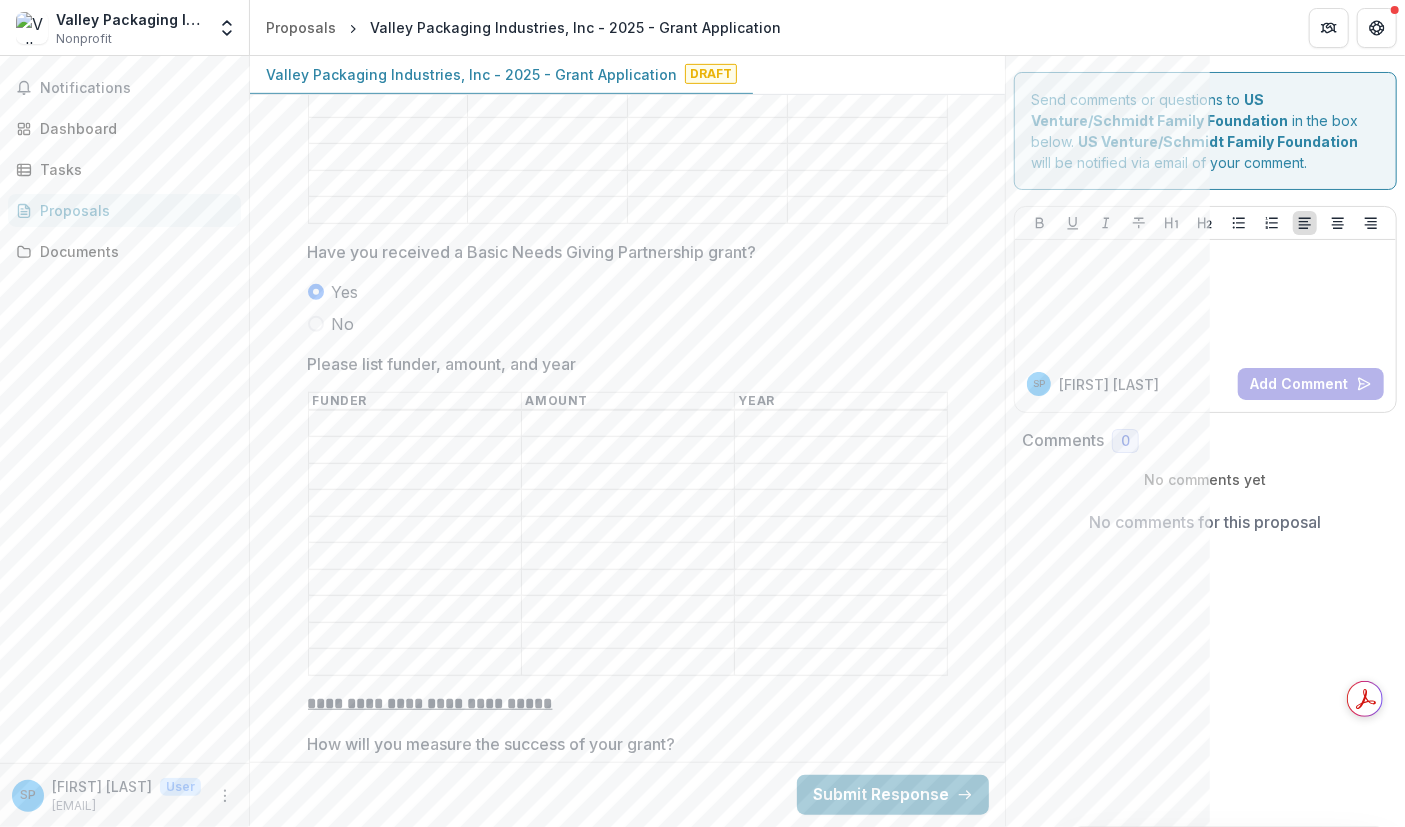 scroll, scrollTop: 4743, scrollLeft: 0, axis: vertical 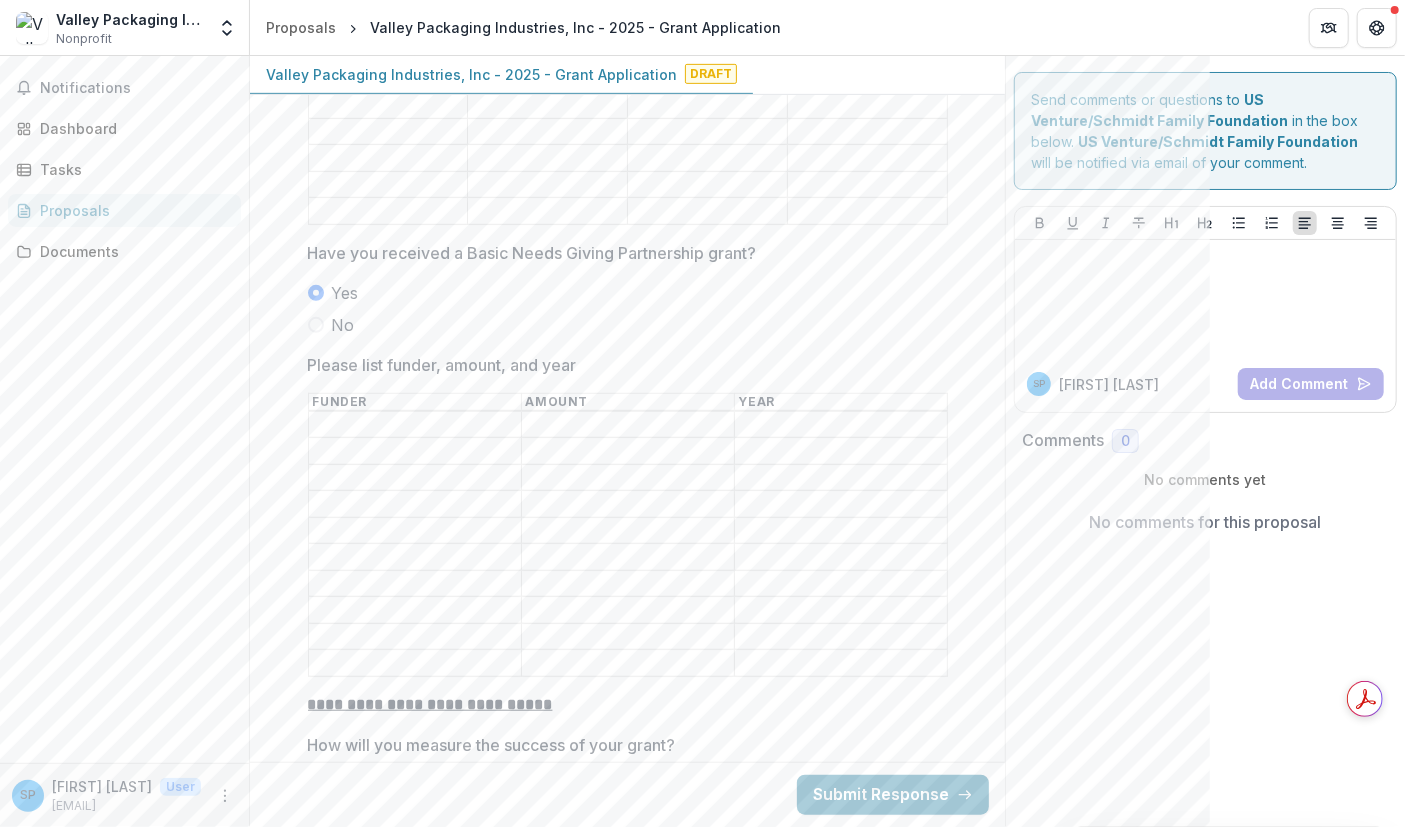type on "**********" 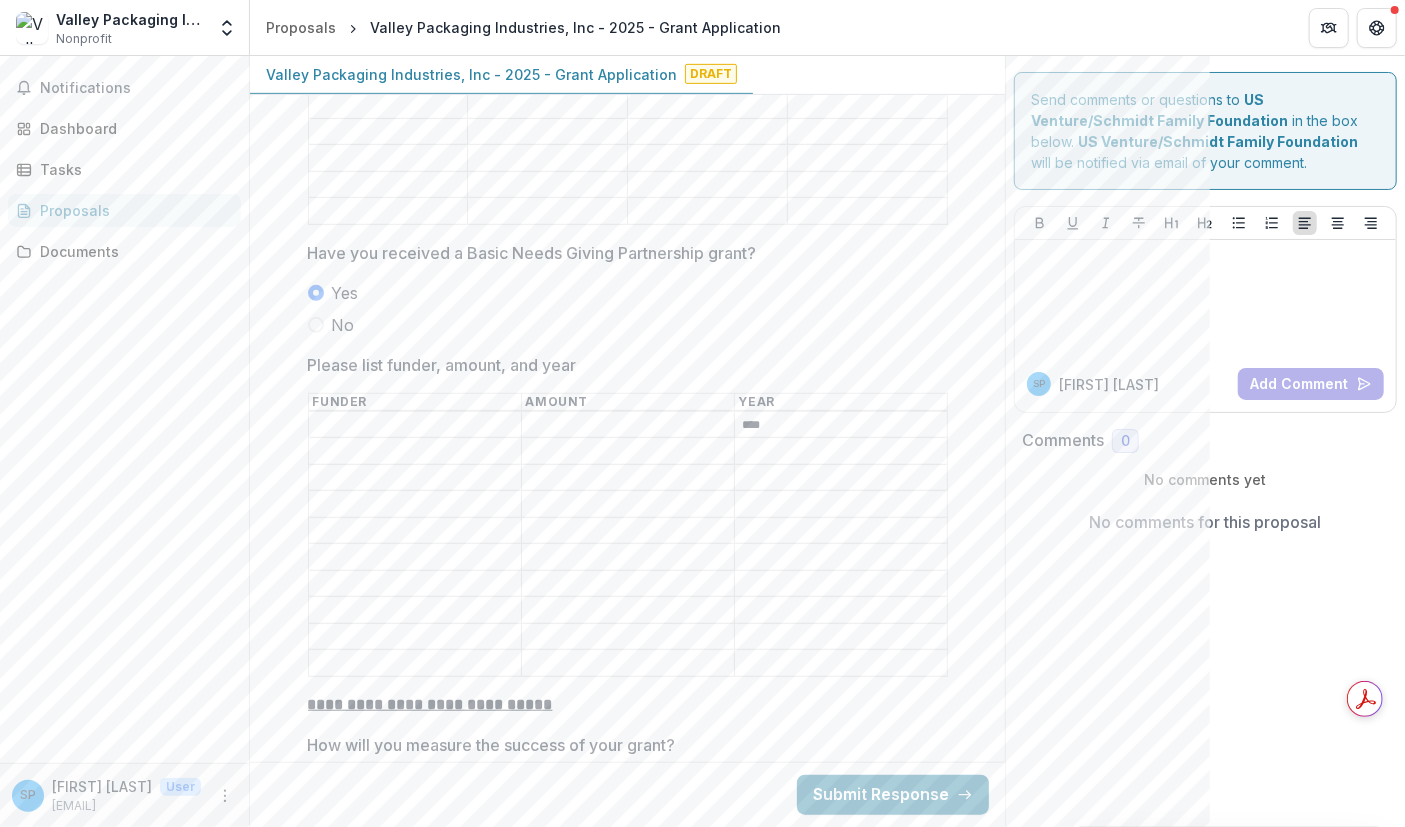 type on "****" 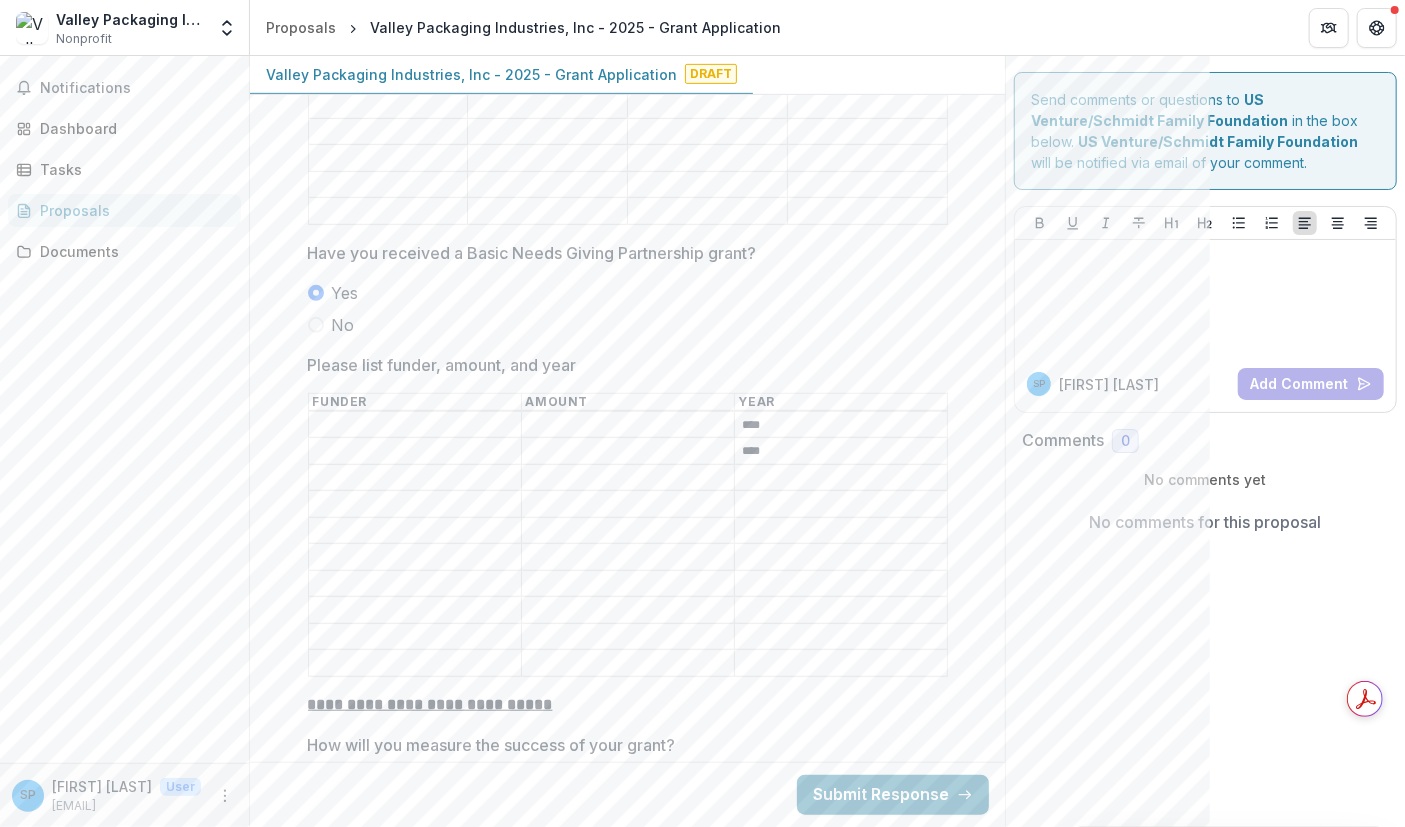 type on "****" 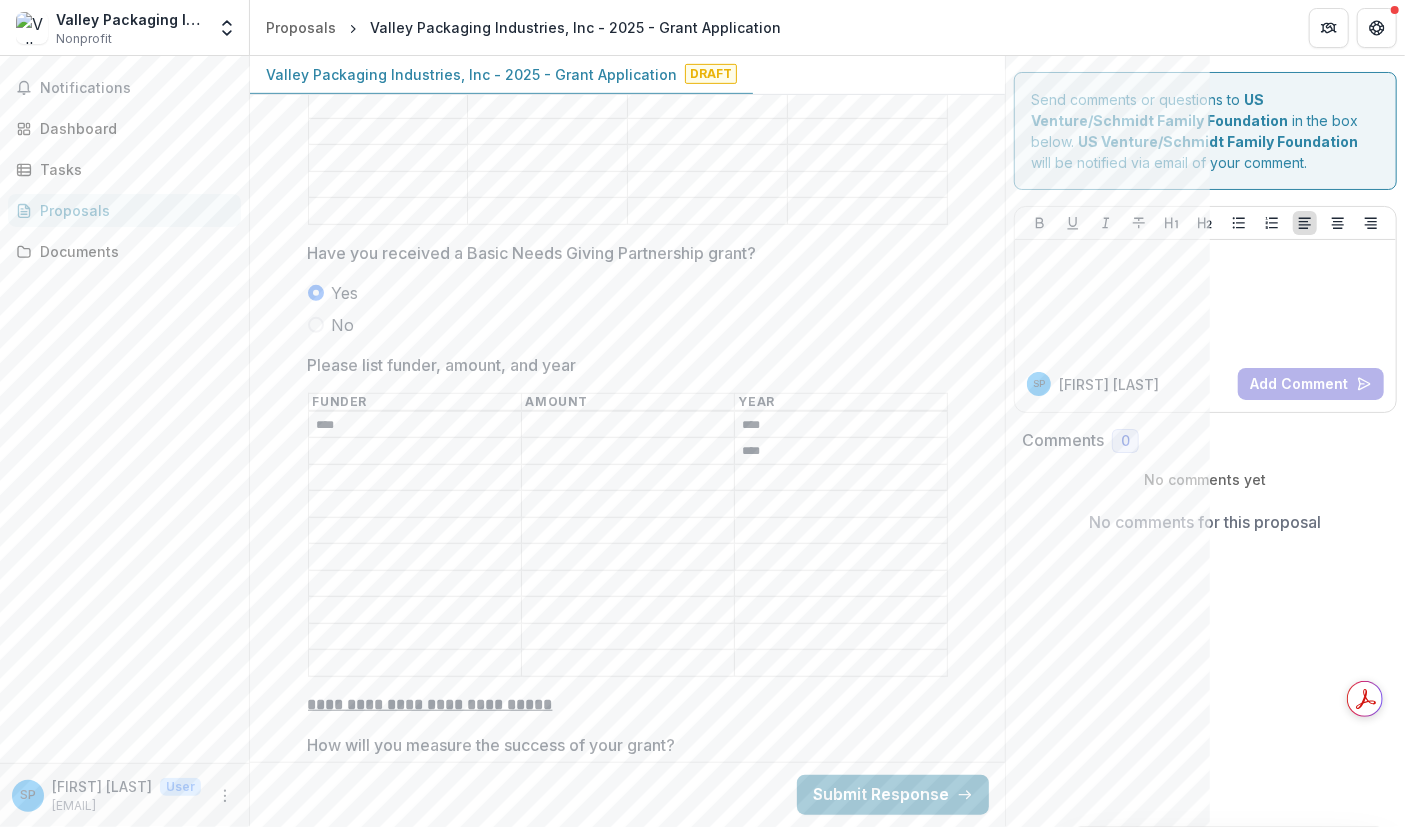 type on "****" 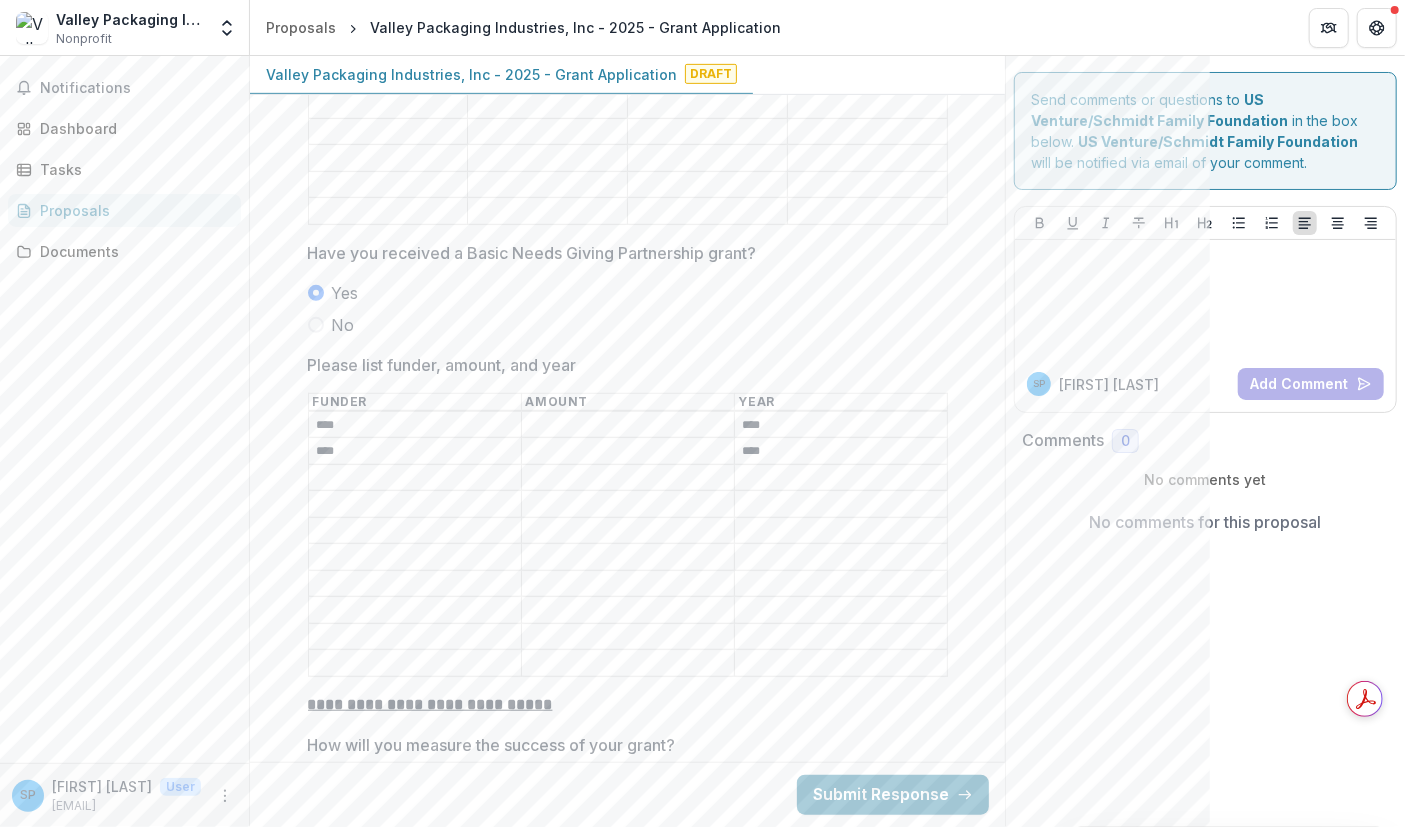 type on "****" 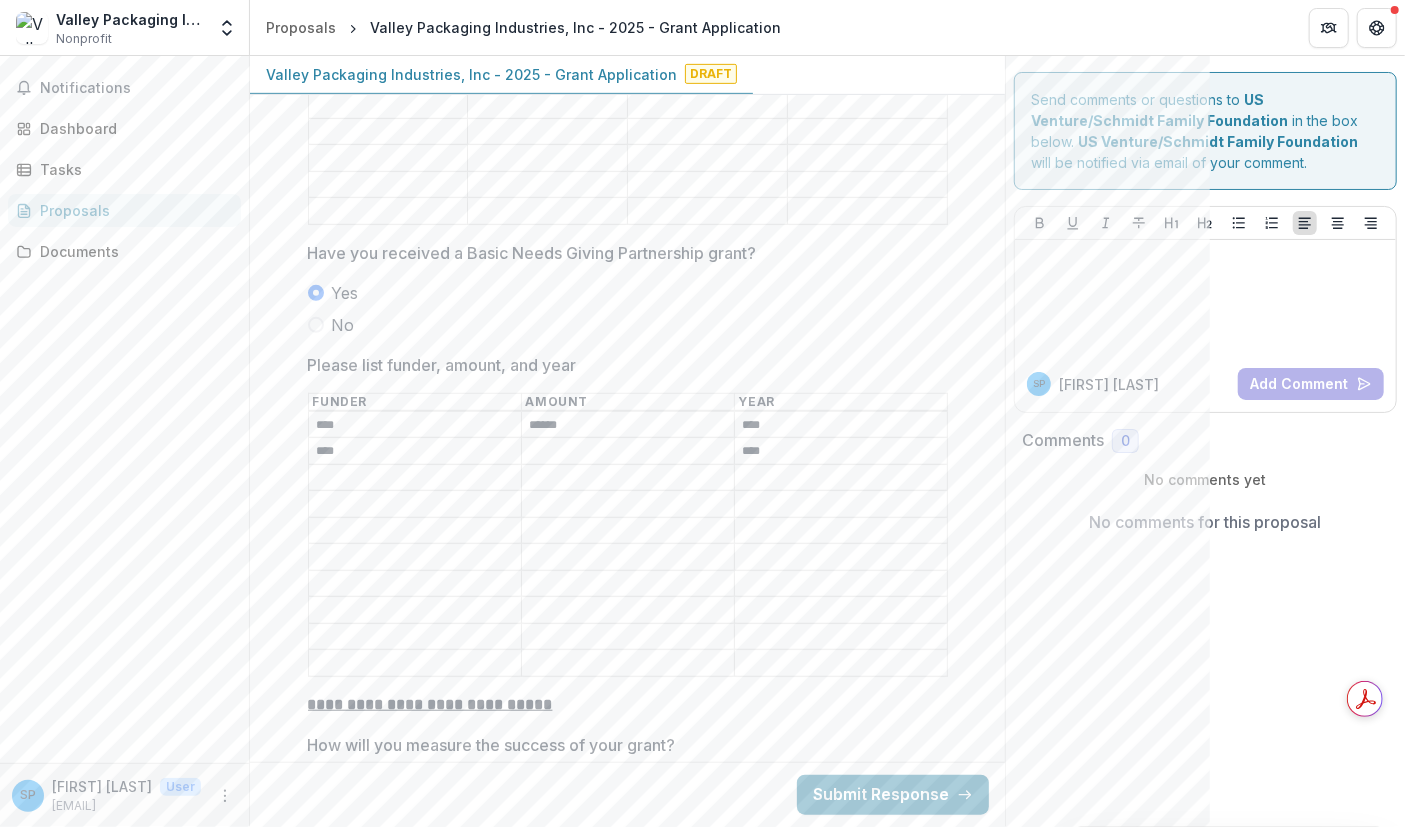 type on "******" 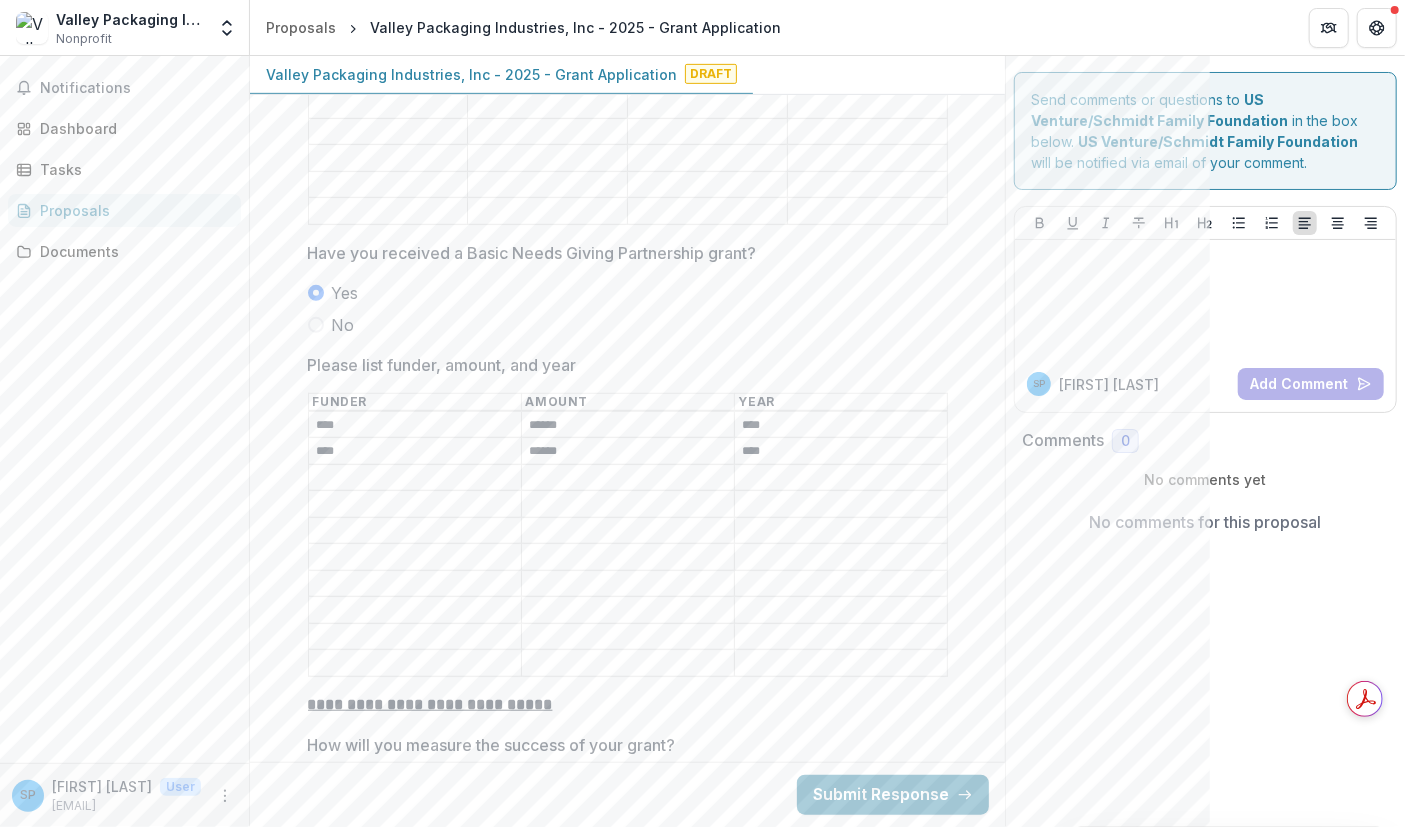 click on "******" at bounding box center (628, 452) 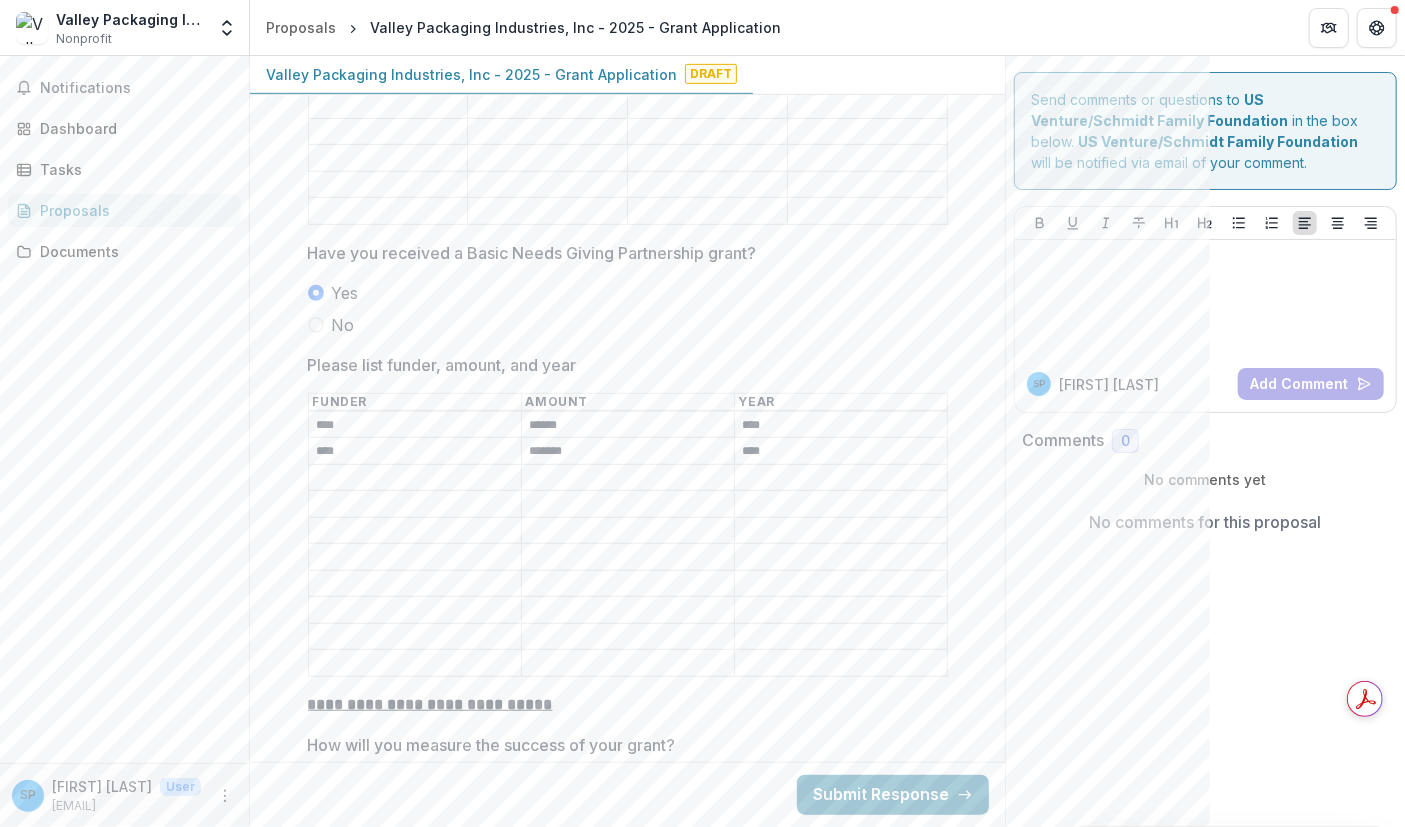 type on "*******" 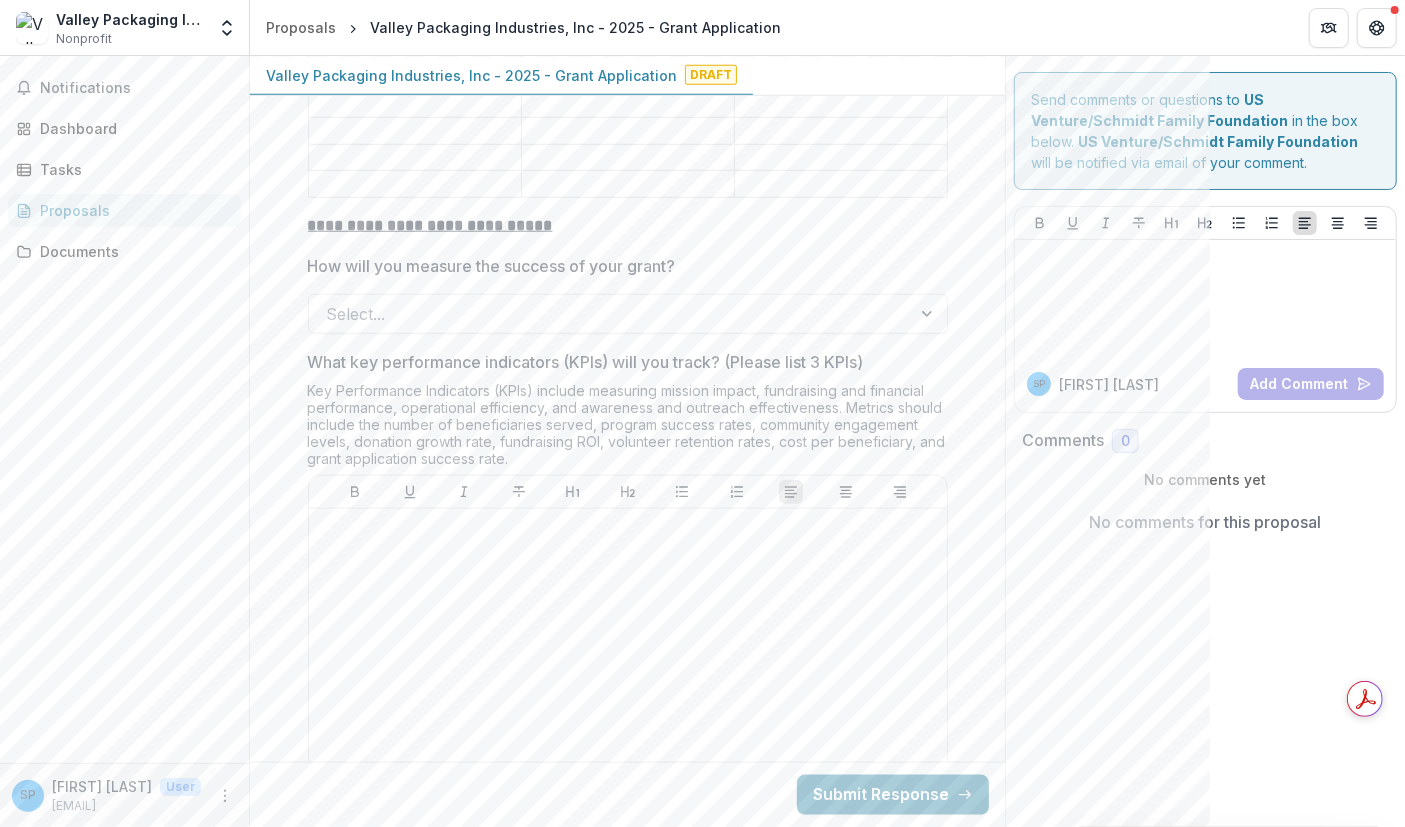scroll, scrollTop: 5221, scrollLeft: 0, axis: vertical 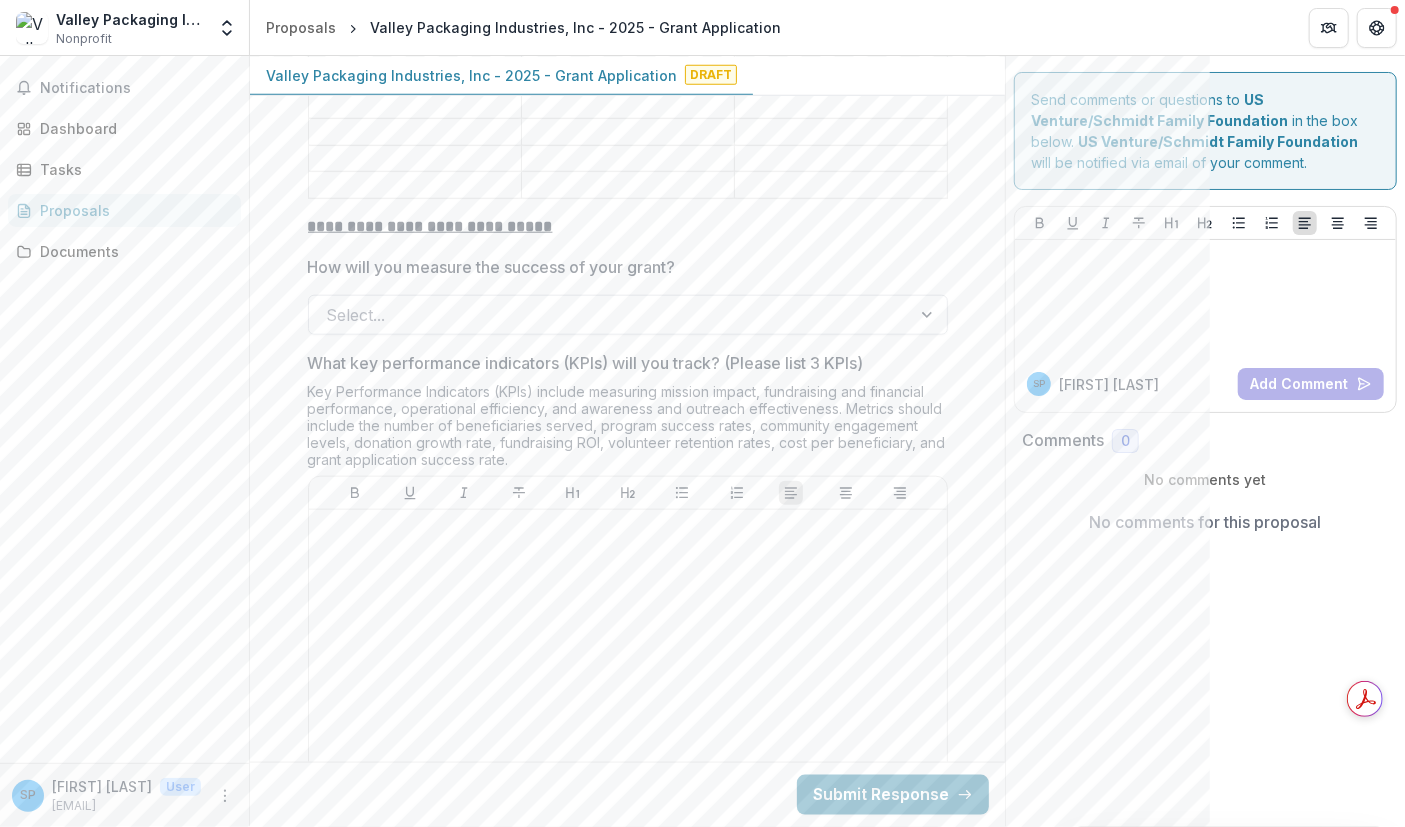 type on "*******" 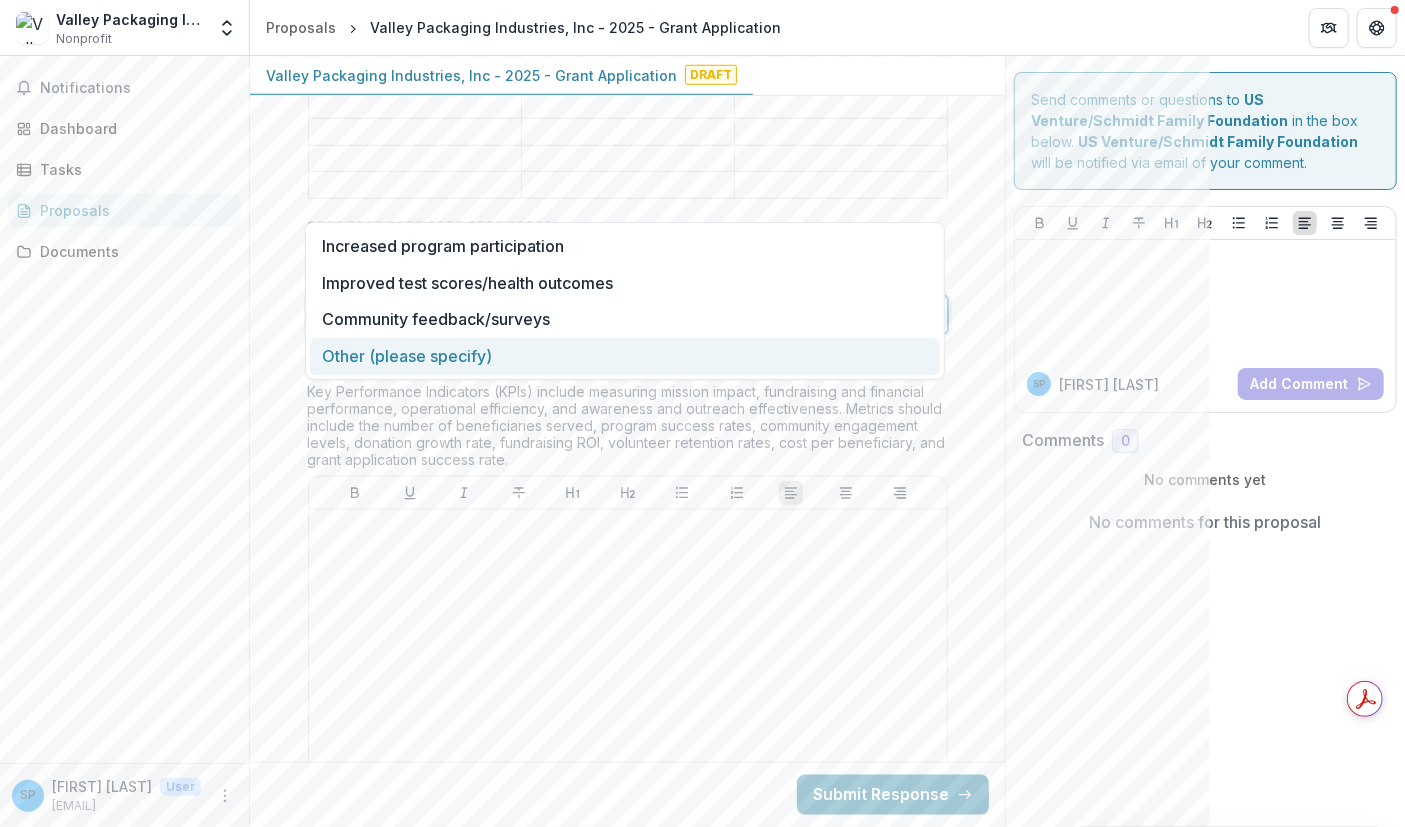 click on "Other (please specify)" at bounding box center [625, 356] 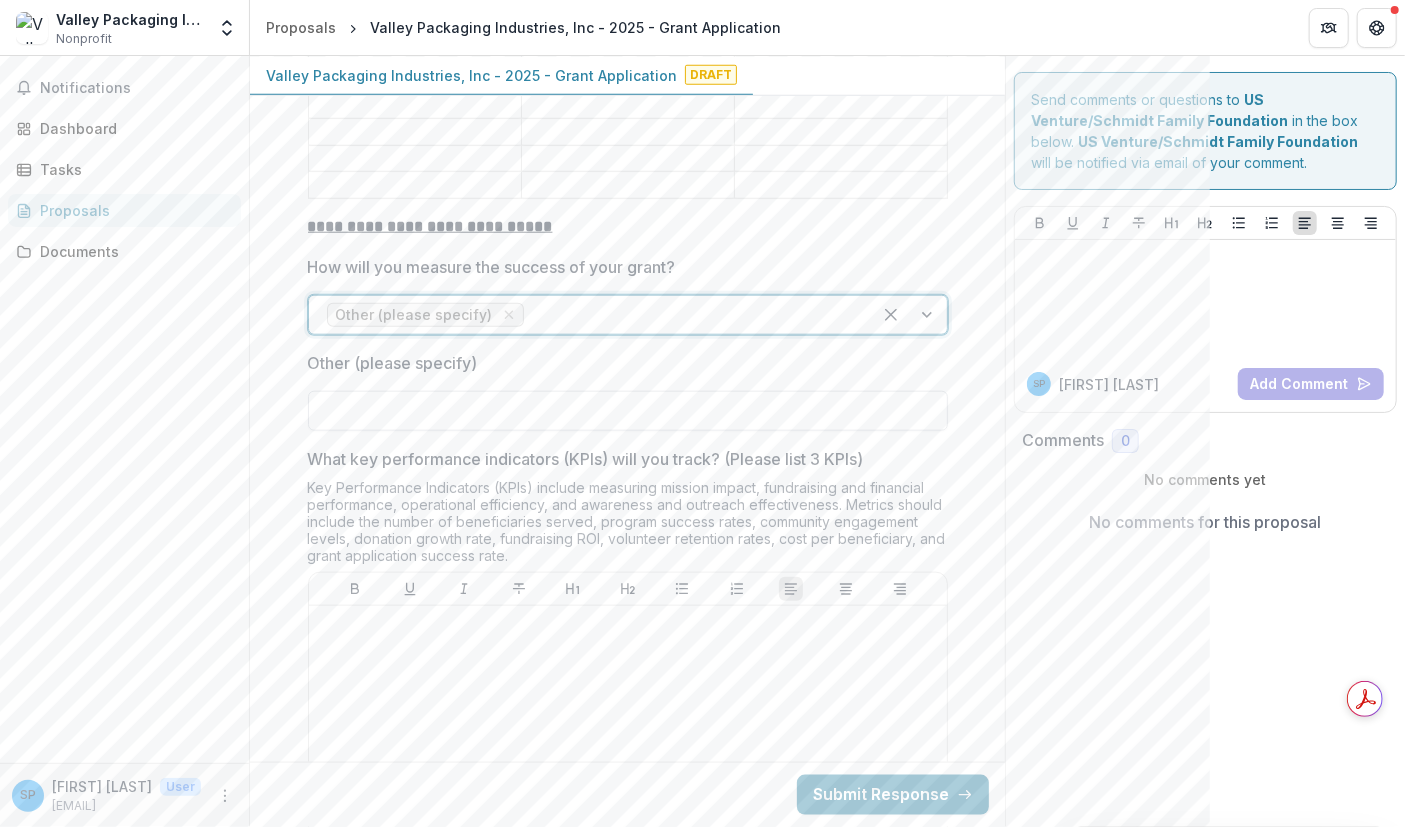 click on "Other (please specify)" at bounding box center (628, 411) 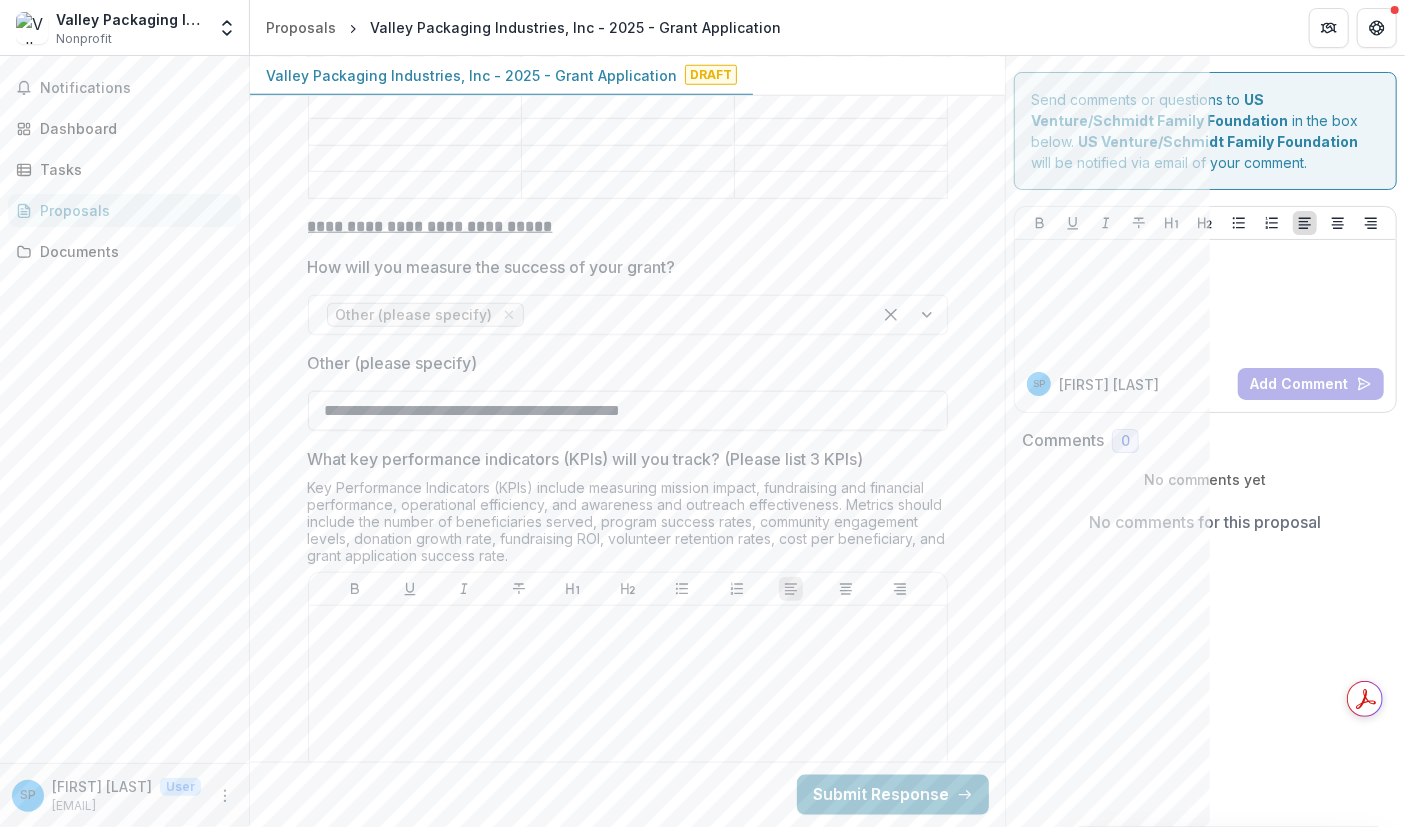 click on "**********" at bounding box center [628, 411] 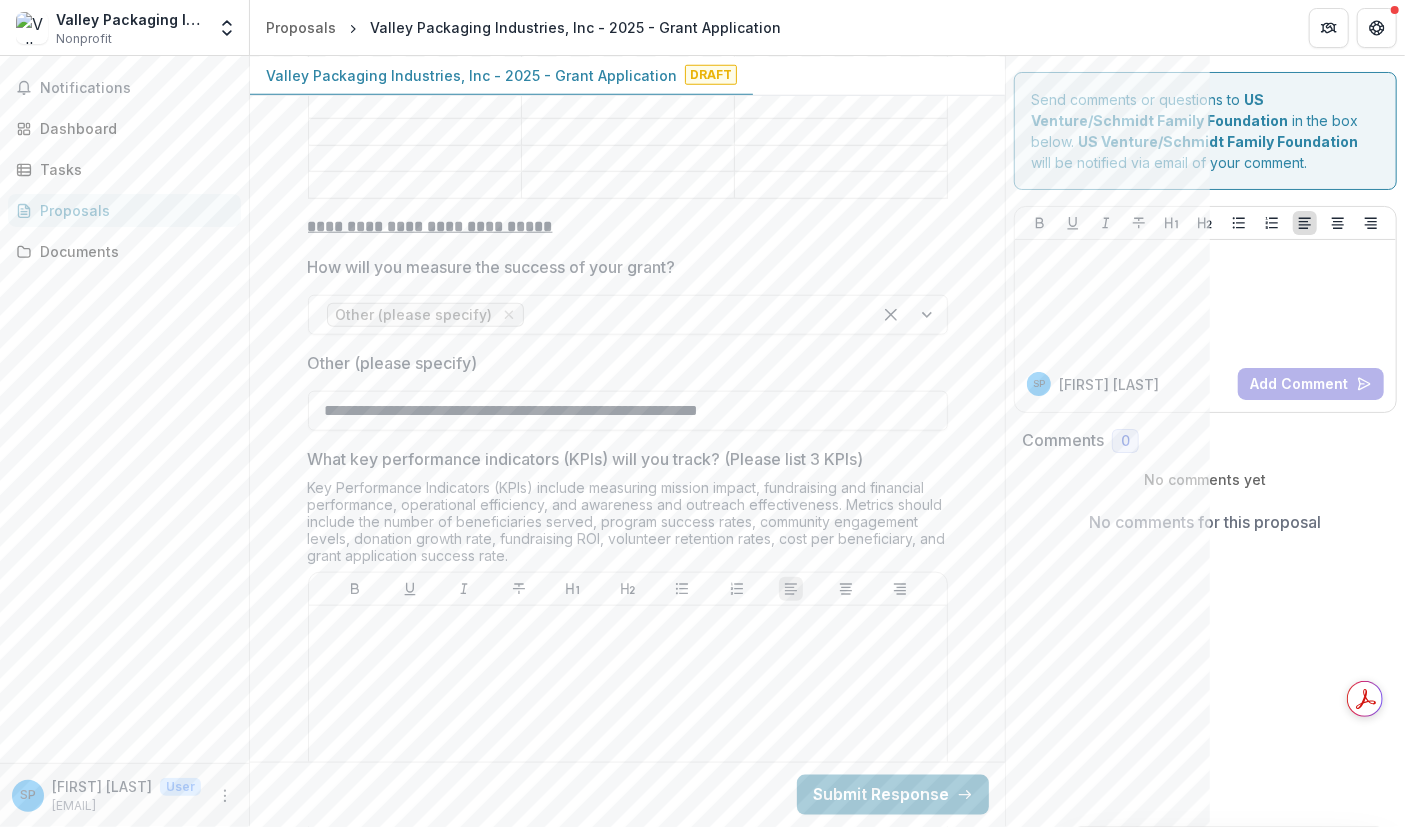 type on "**********" 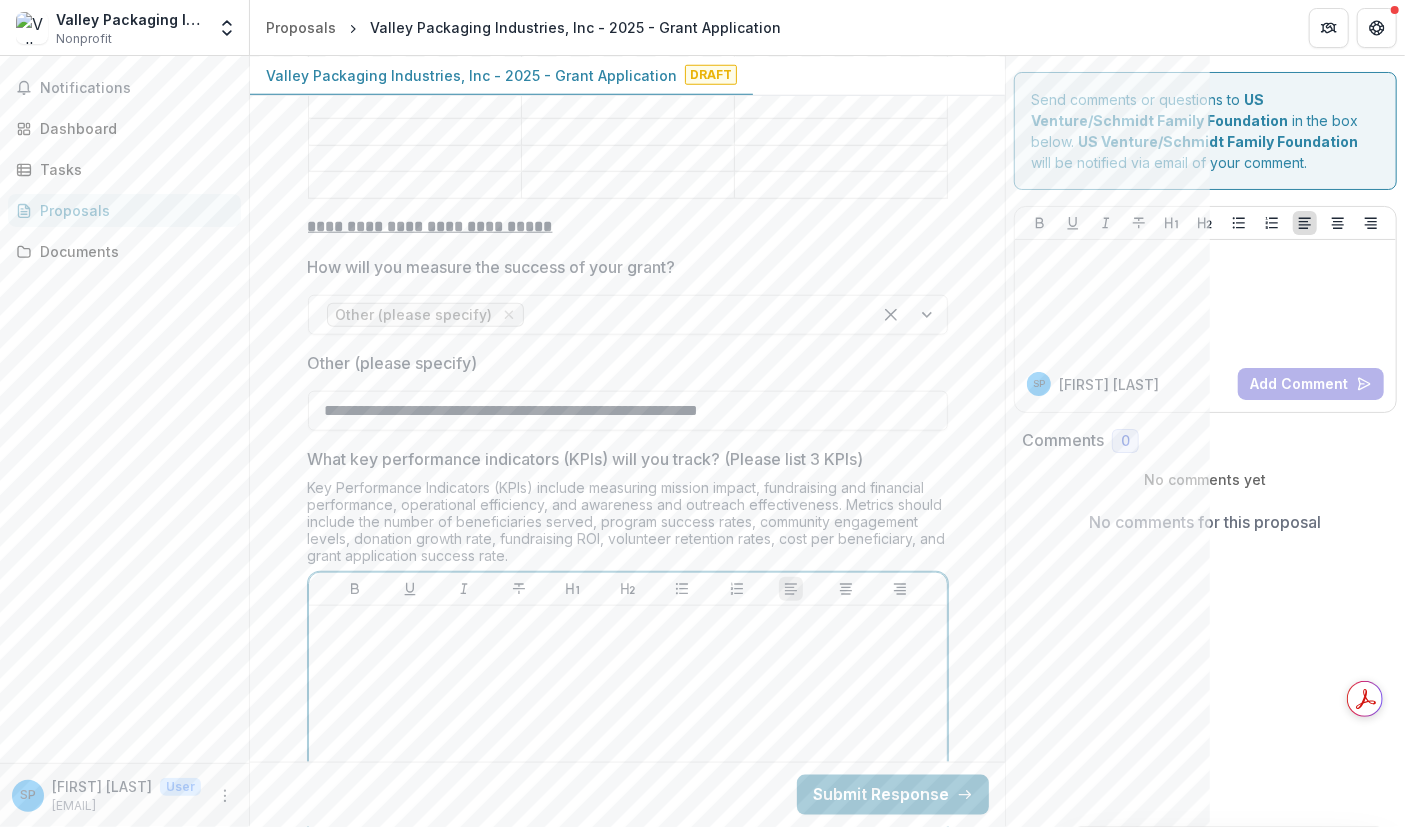 click at bounding box center (628, 764) 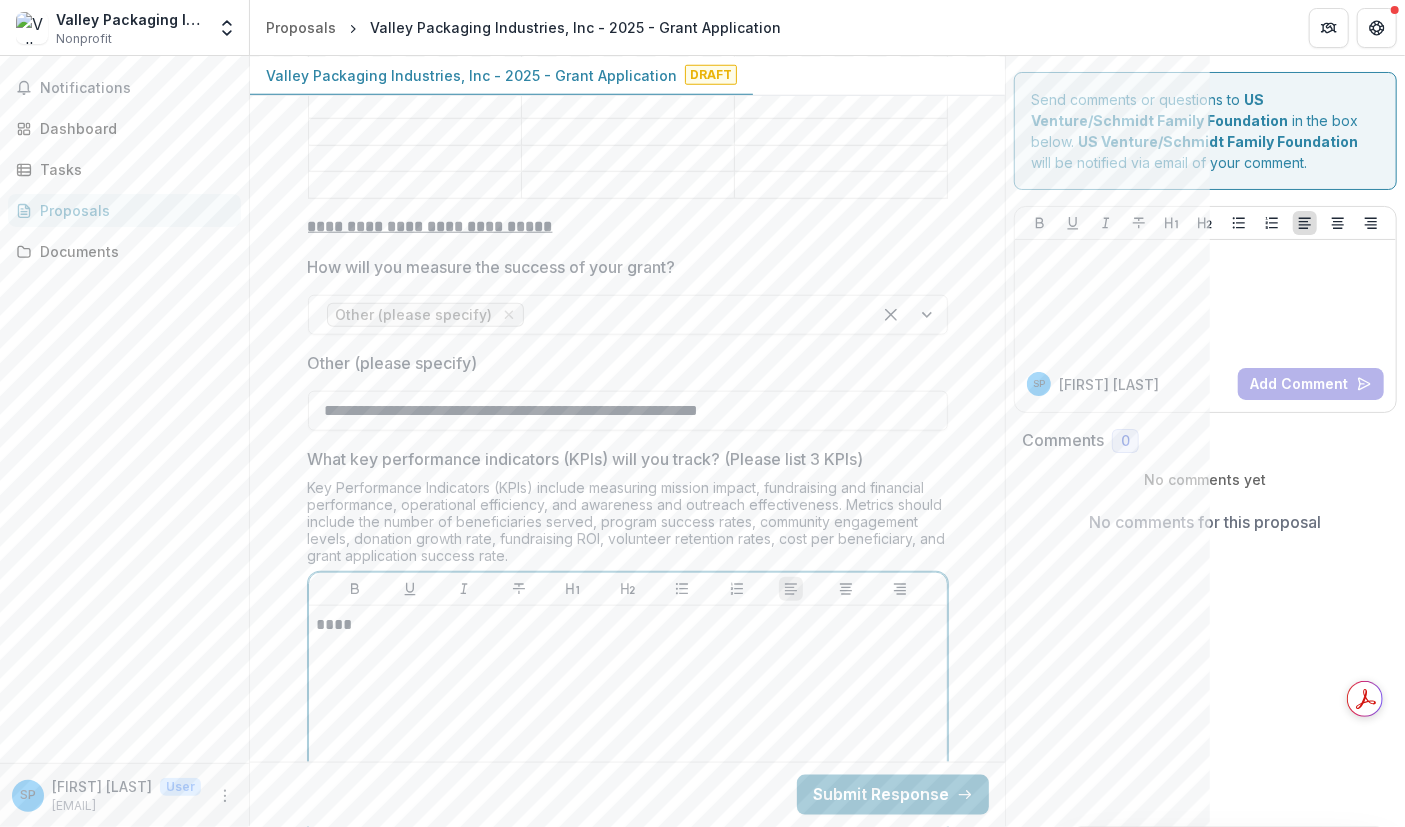 type 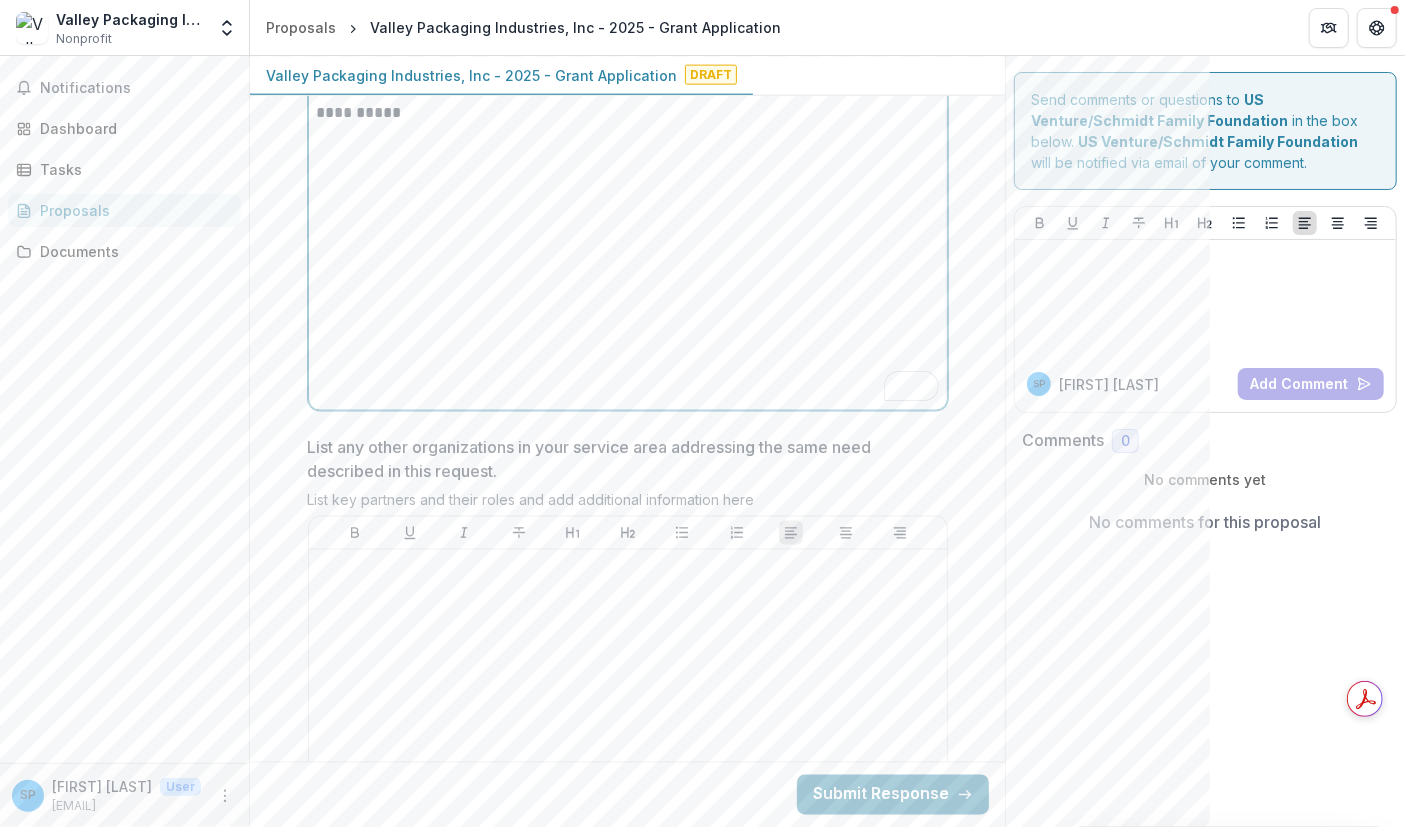 scroll, scrollTop: 5737, scrollLeft: 0, axis: vertical 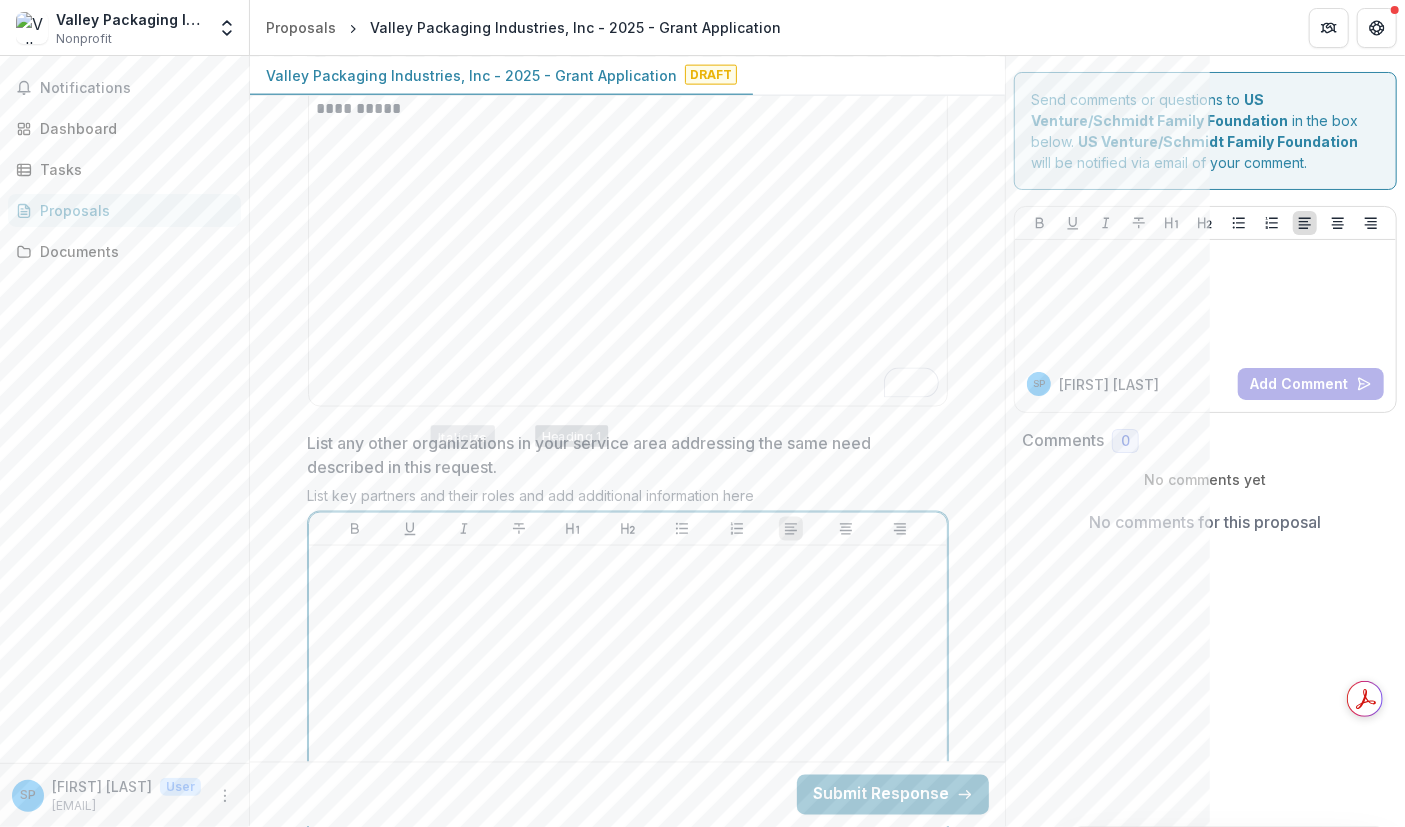 click at bounding box center (628, 565) 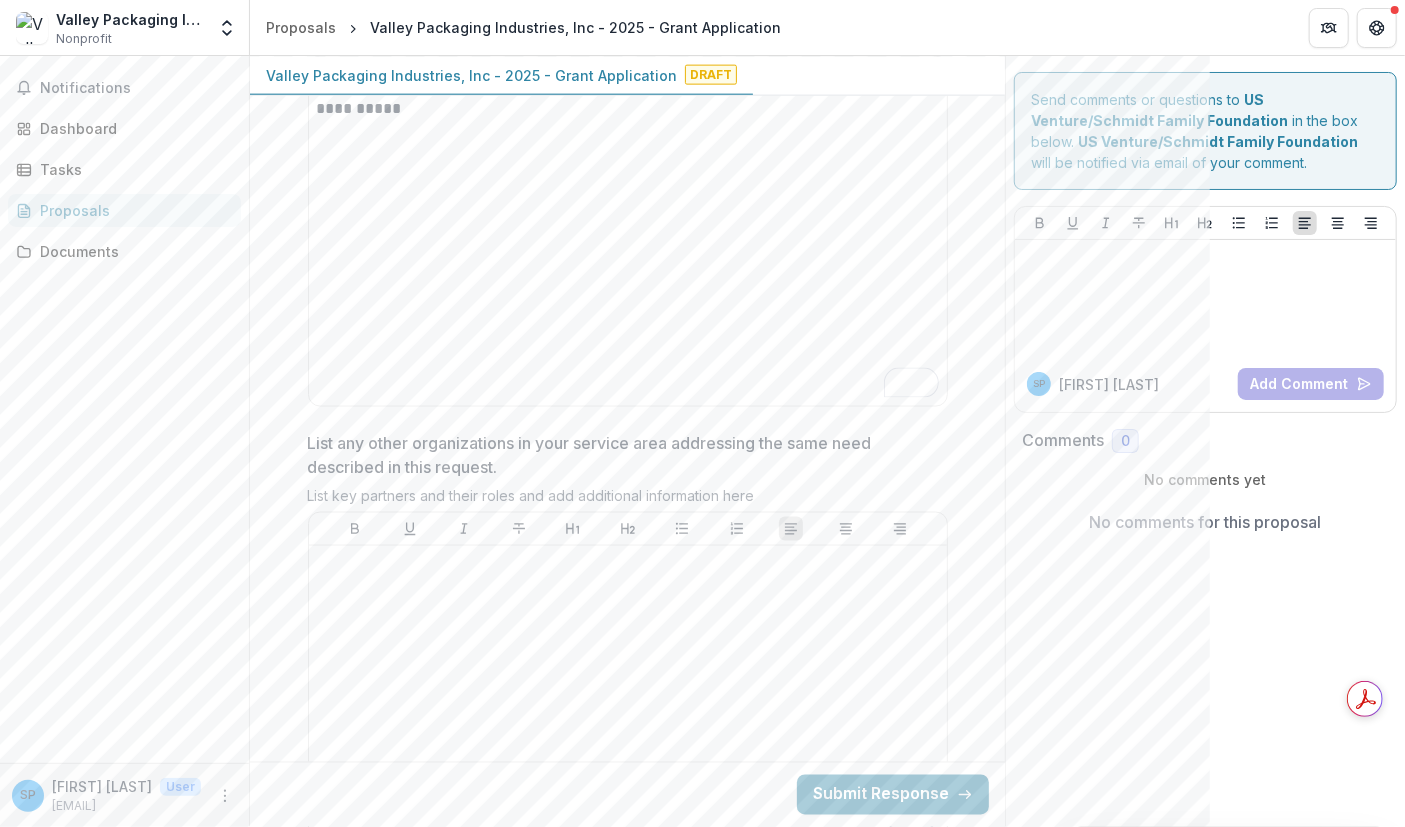 click on "Notifications Dashboard Tasks Proposals Documents" at bounding box center [124, 409] 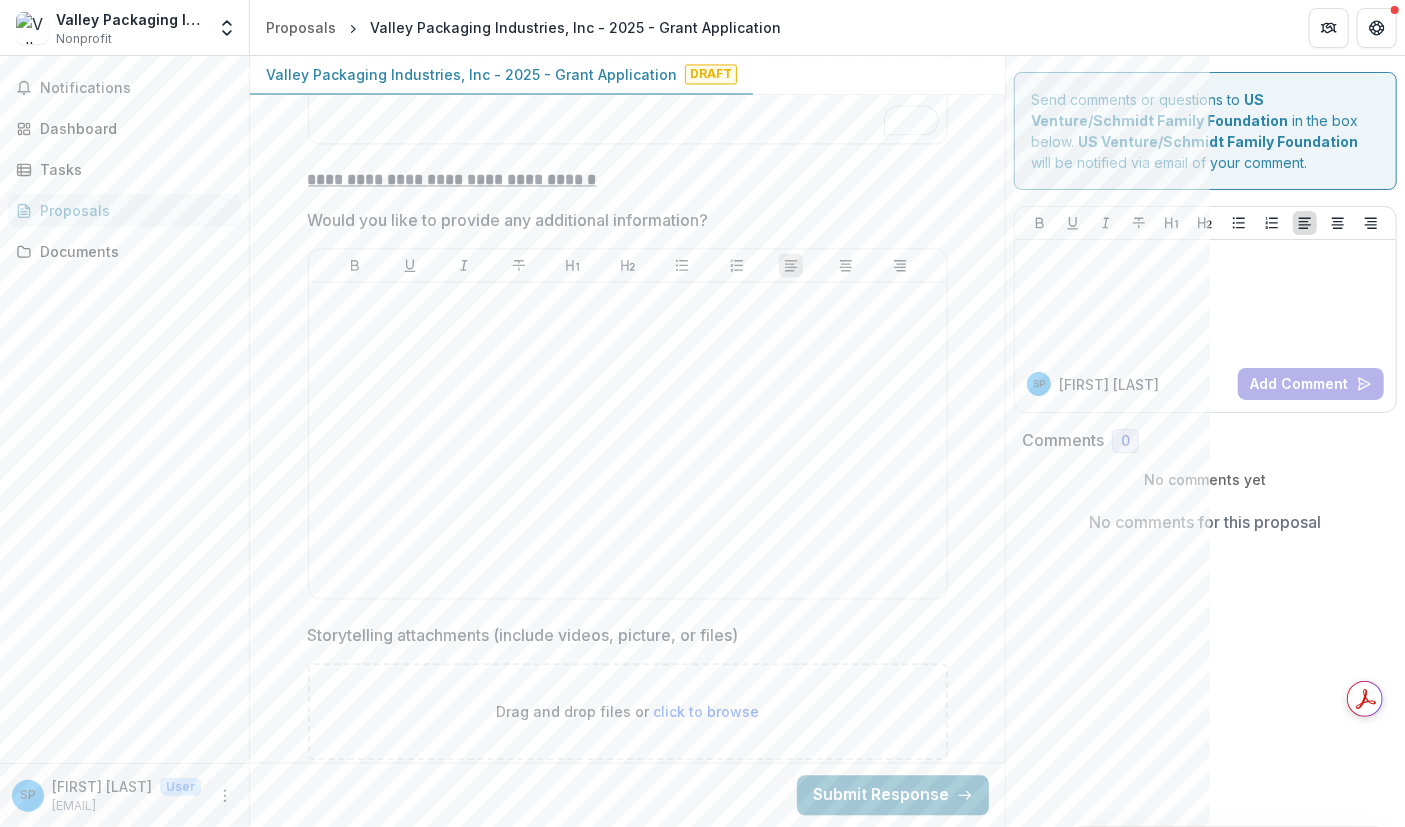 scroll, scrollTop: 6396, scrollLeft: 0, axis: vertical 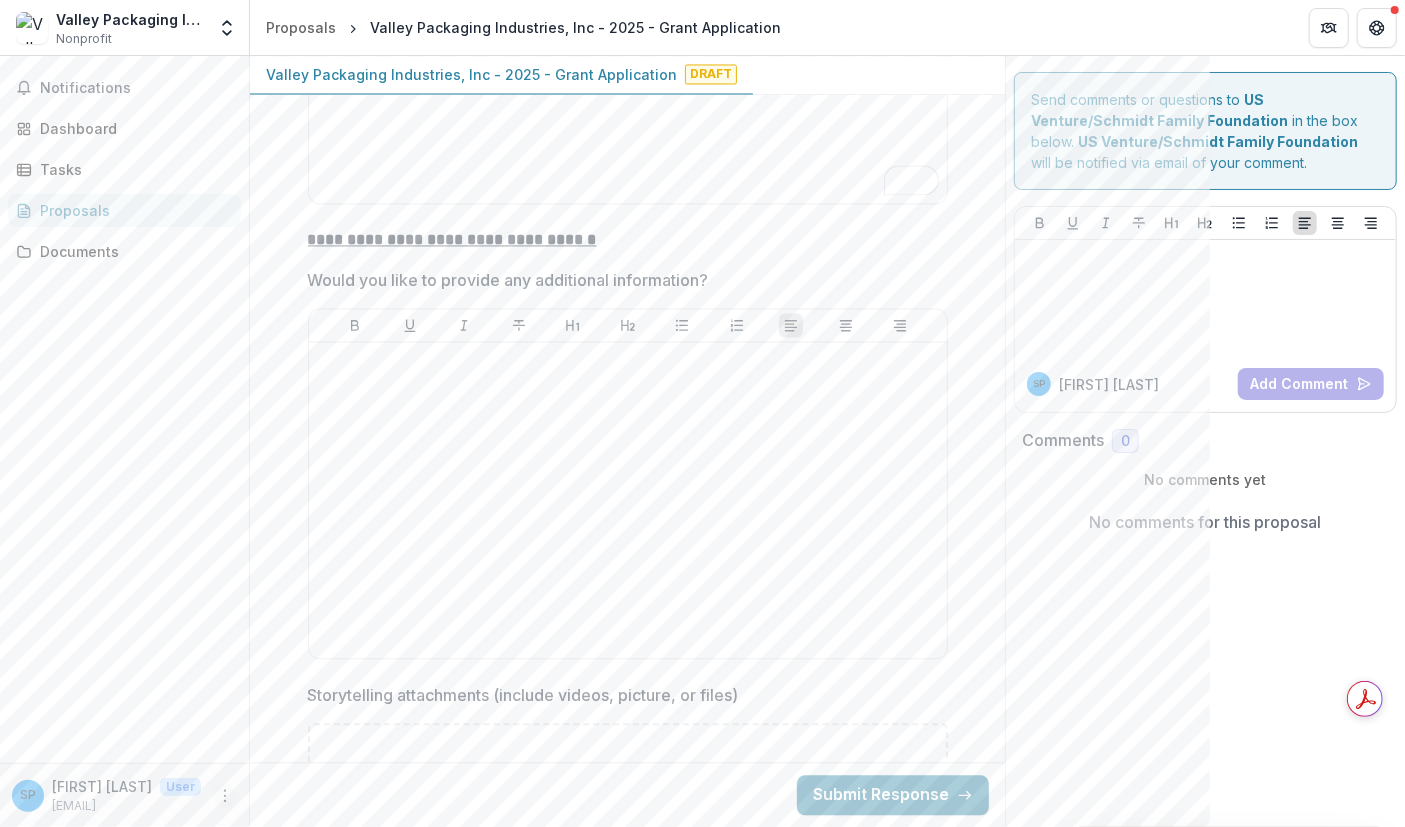 click 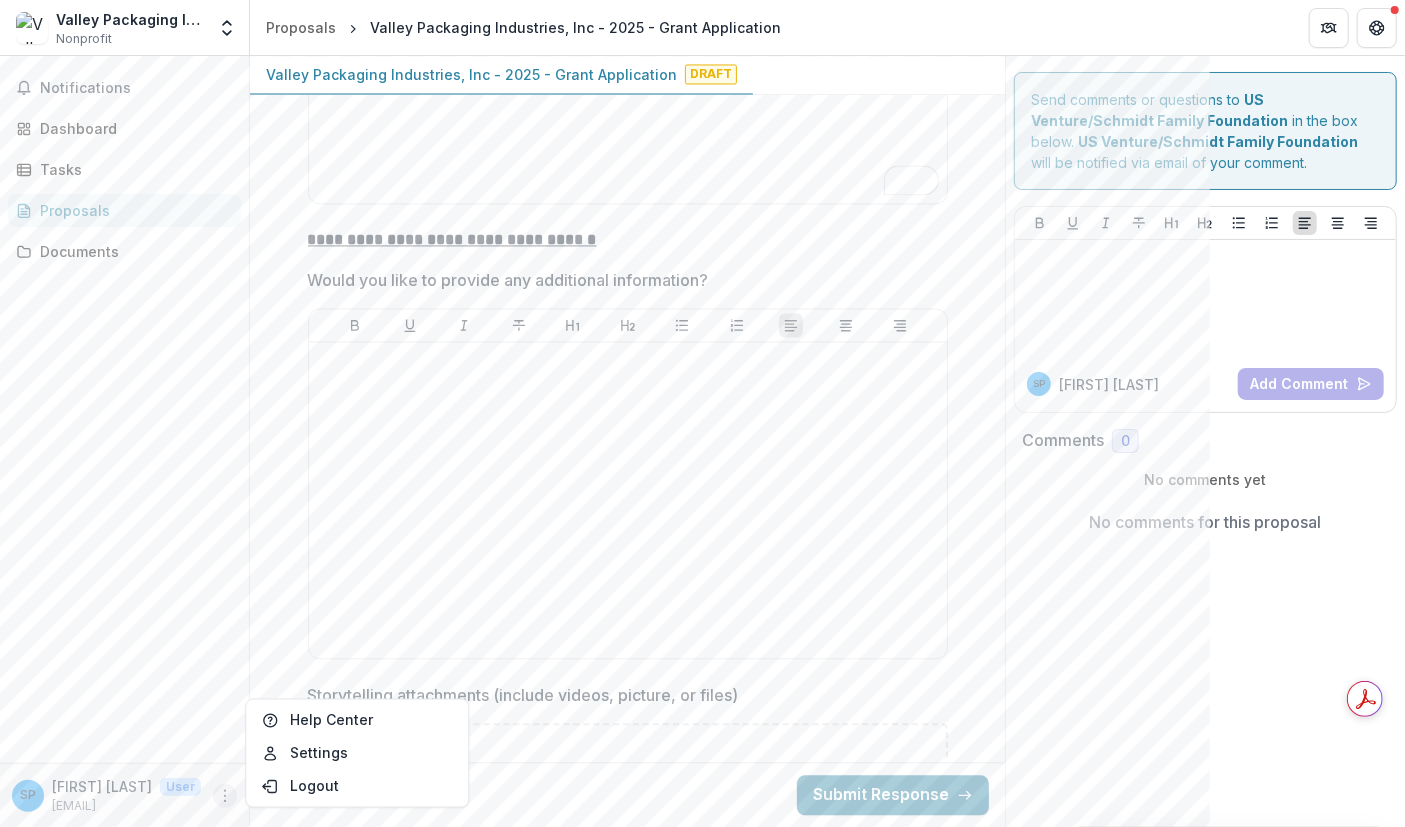 click on "Comments 0 No comments yet No comments for this proposal" at bounding box center [1205, 491] 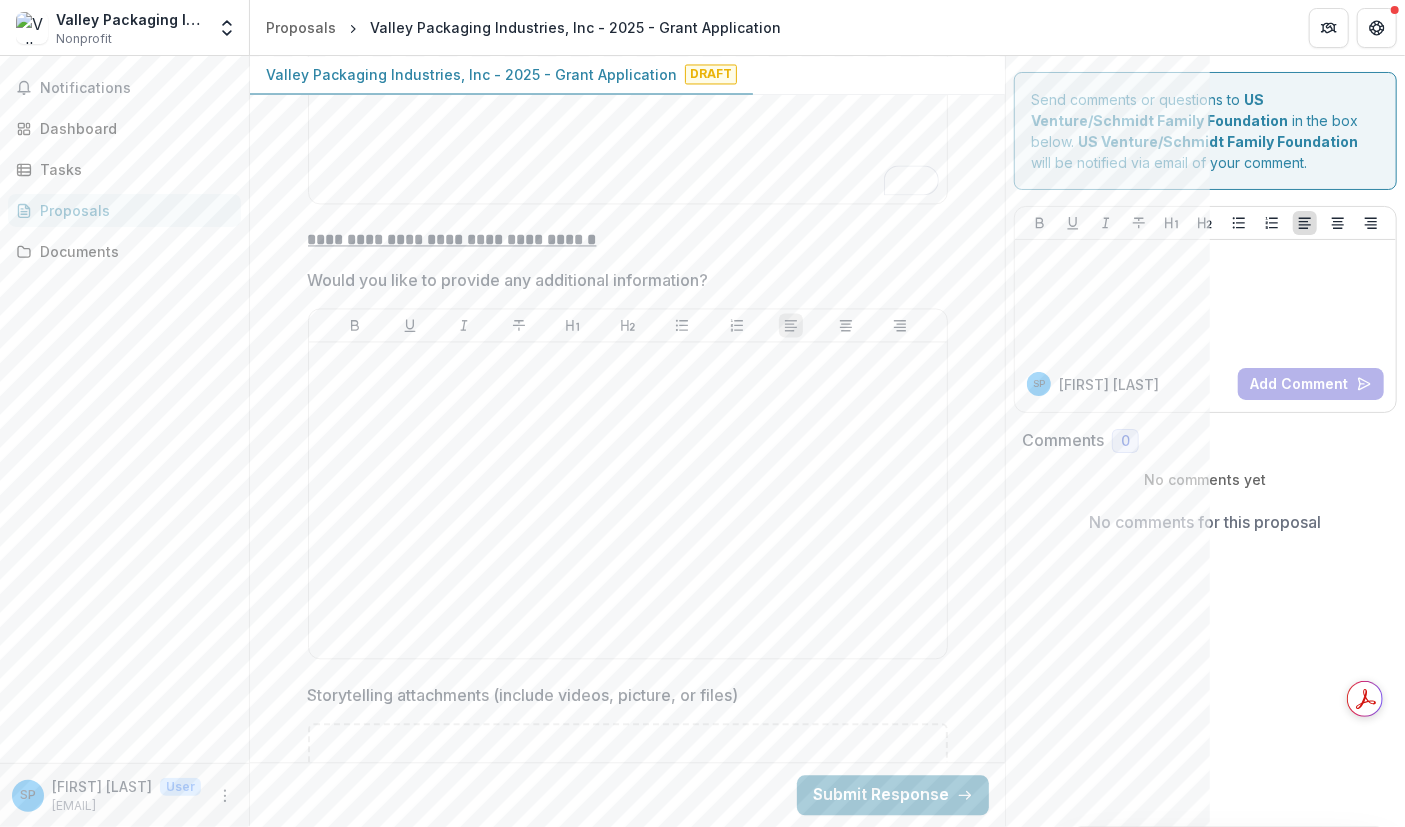 click on "**********" at bounding box center [627, -2253] 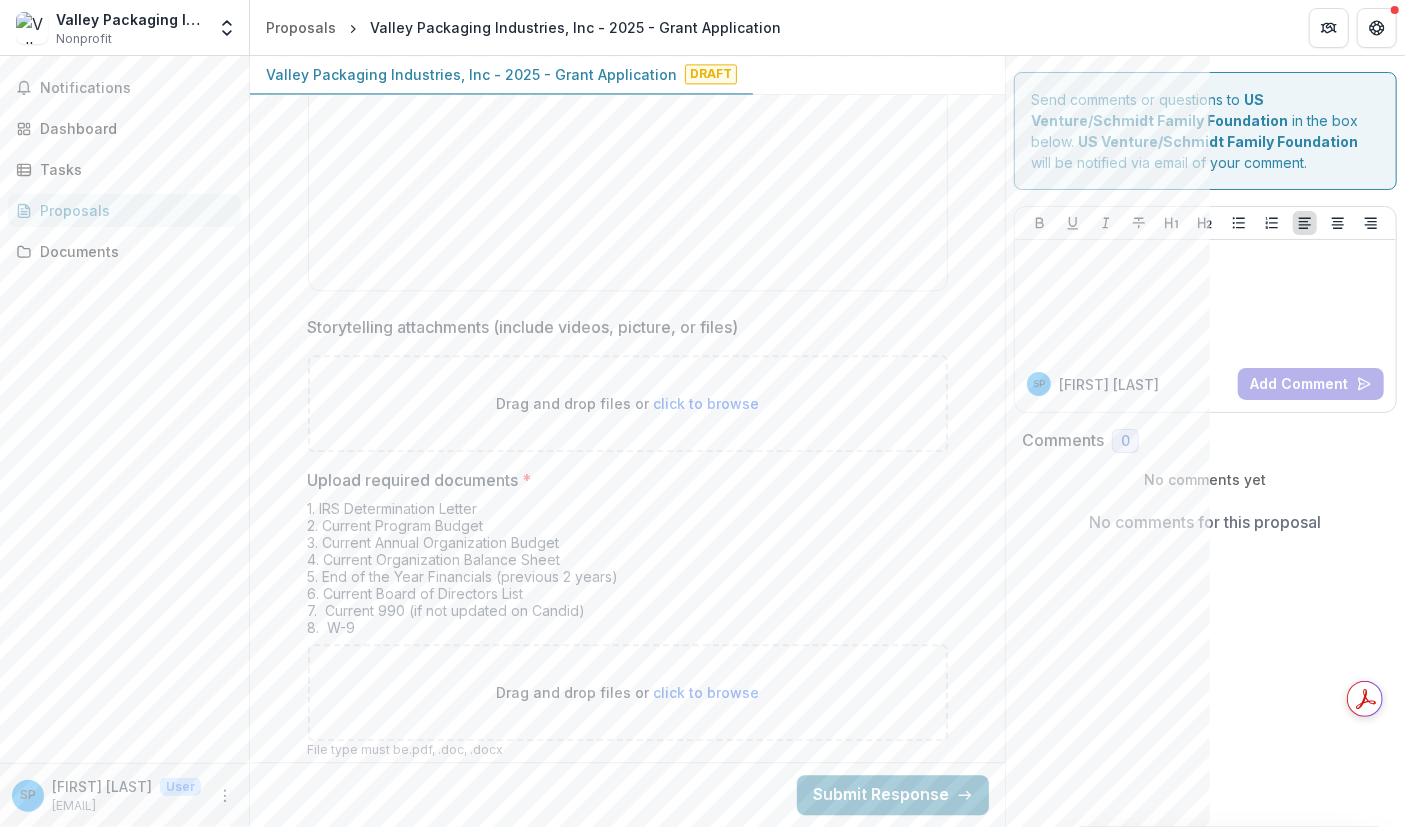 scroll, scrollTop: 6960, scrollLeft: 0, axis: vertical 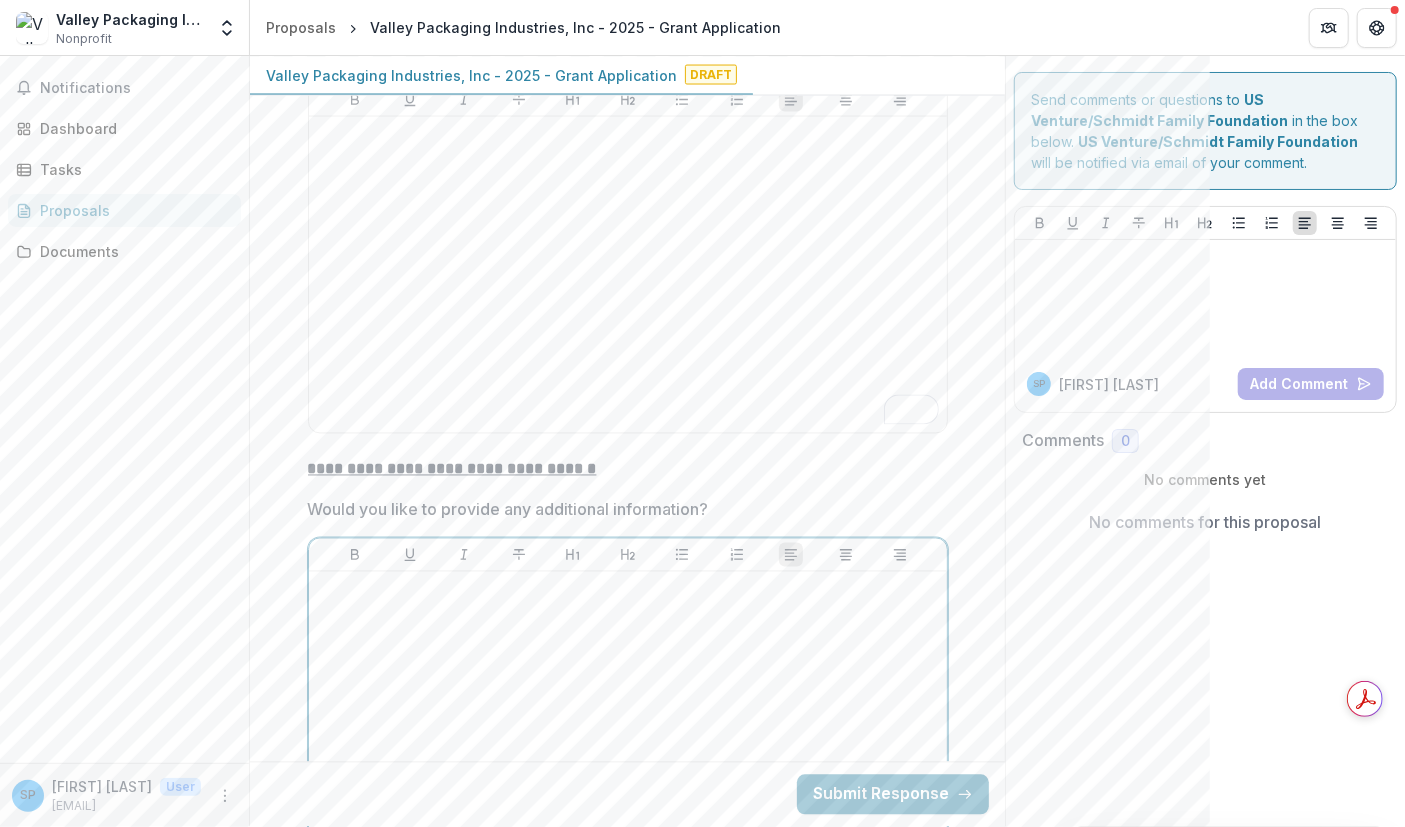 click at bounding box center [628, 555] 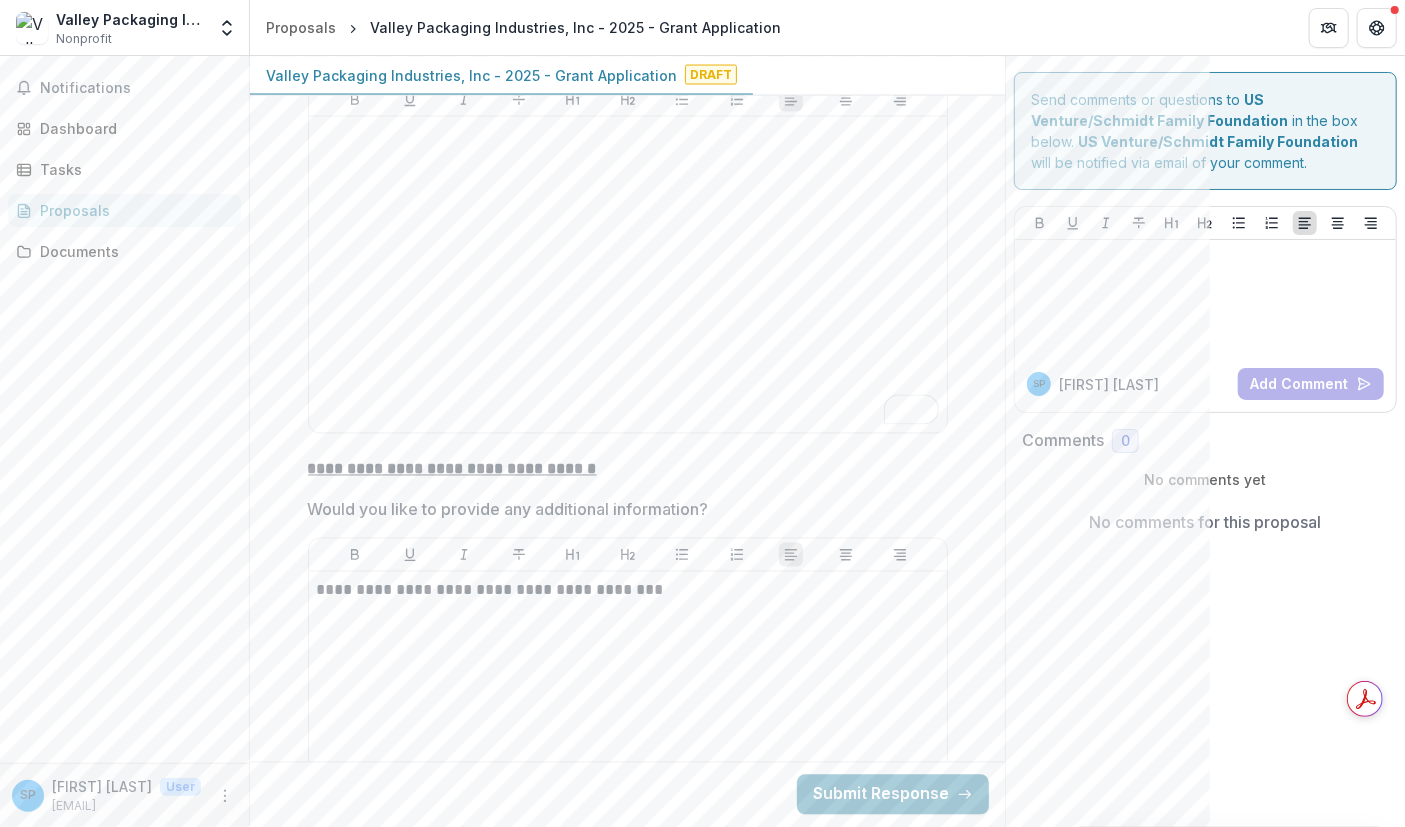 click on "**********" at bounding box center [627, -2023] 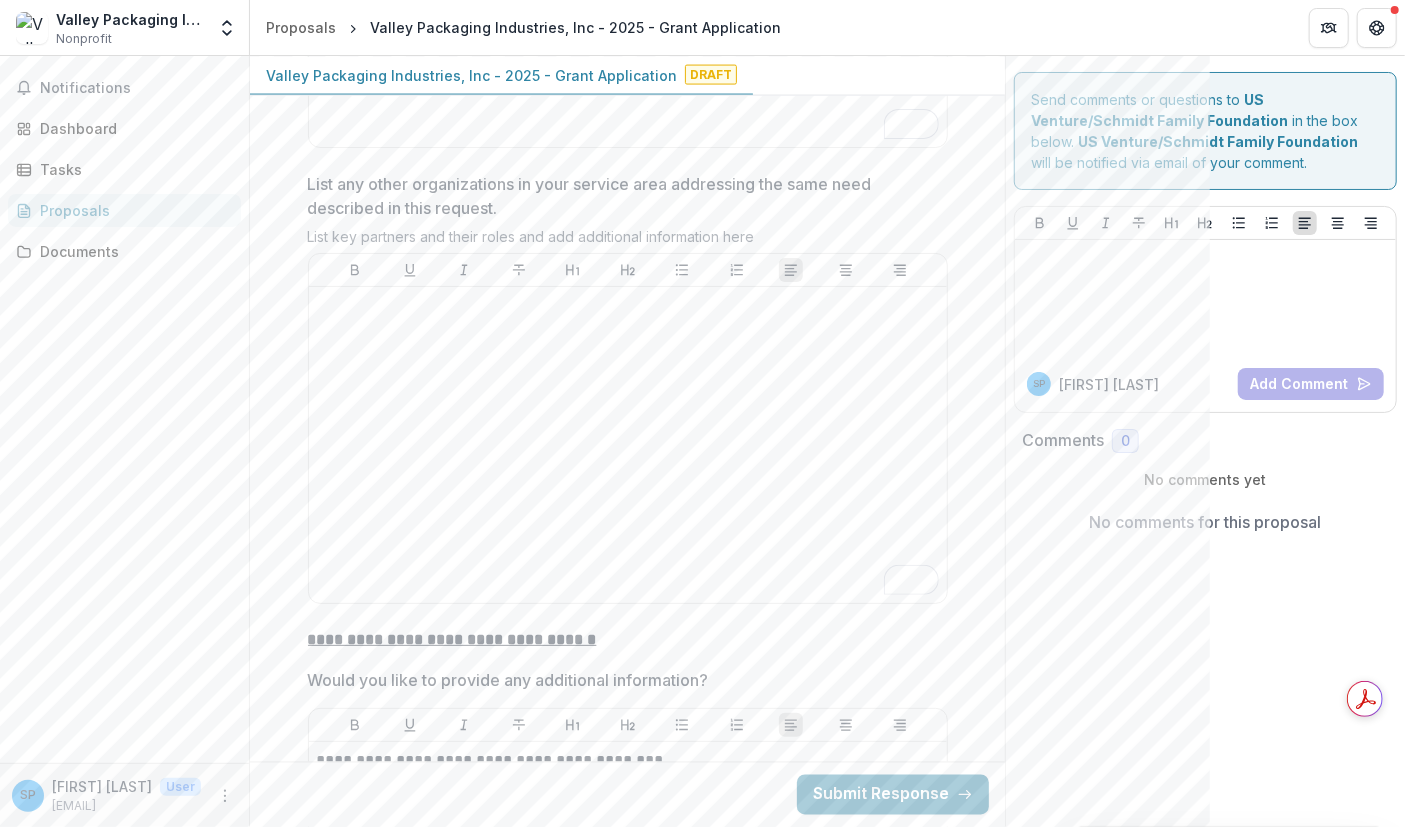 scroll, scrollTop: 5994, scrollLeft: 0, axis: vertical 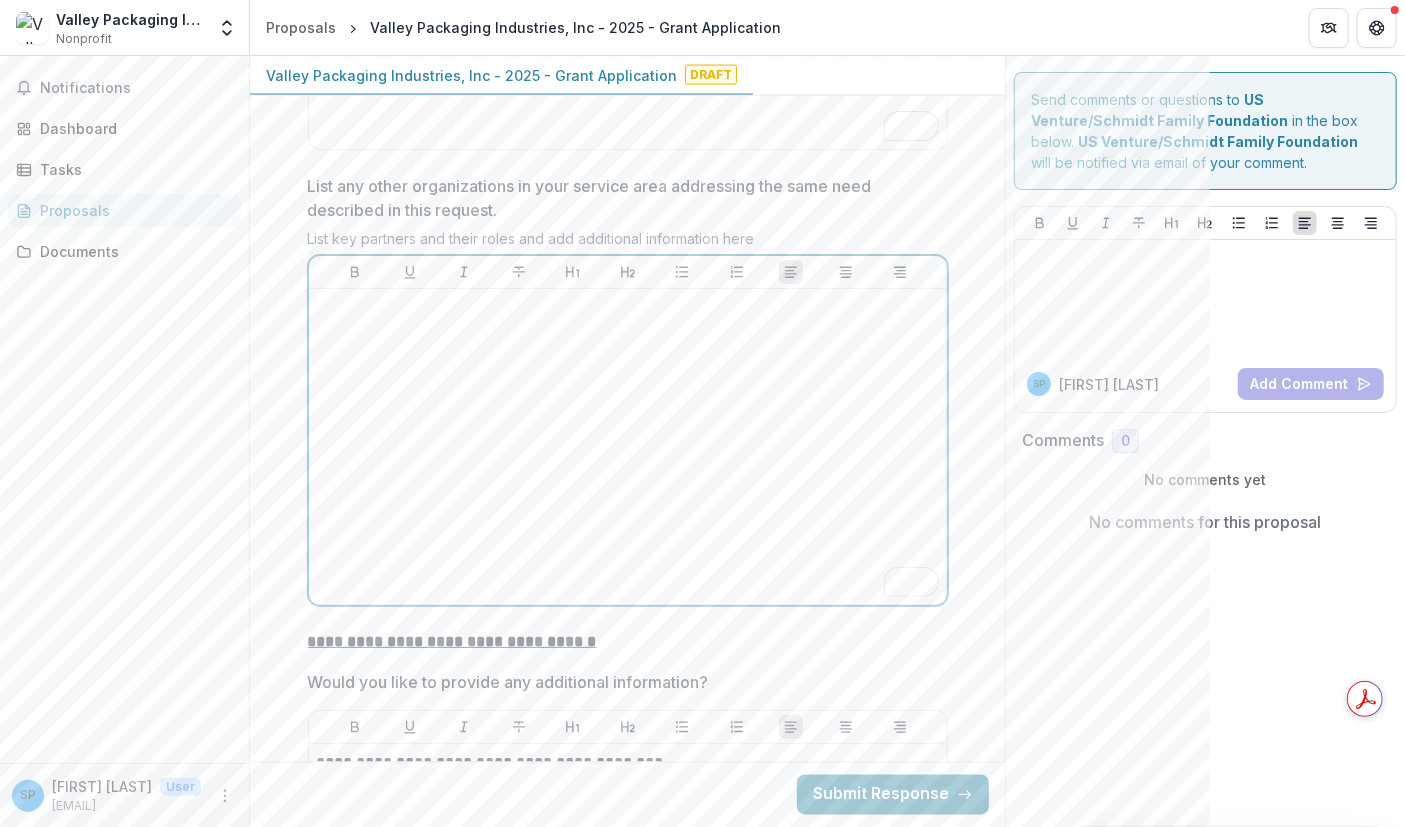 click at bounding box center [628, 447] 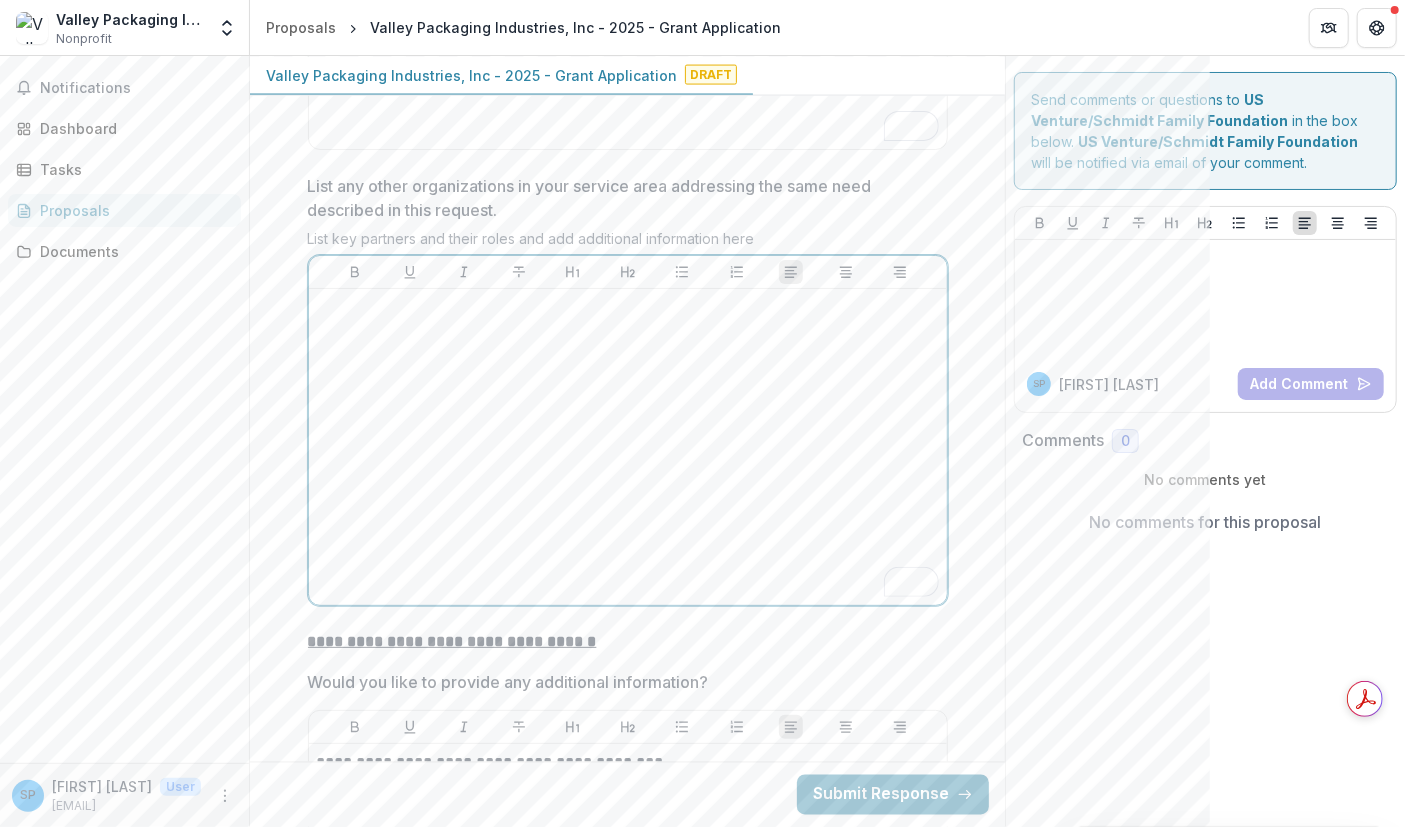 type 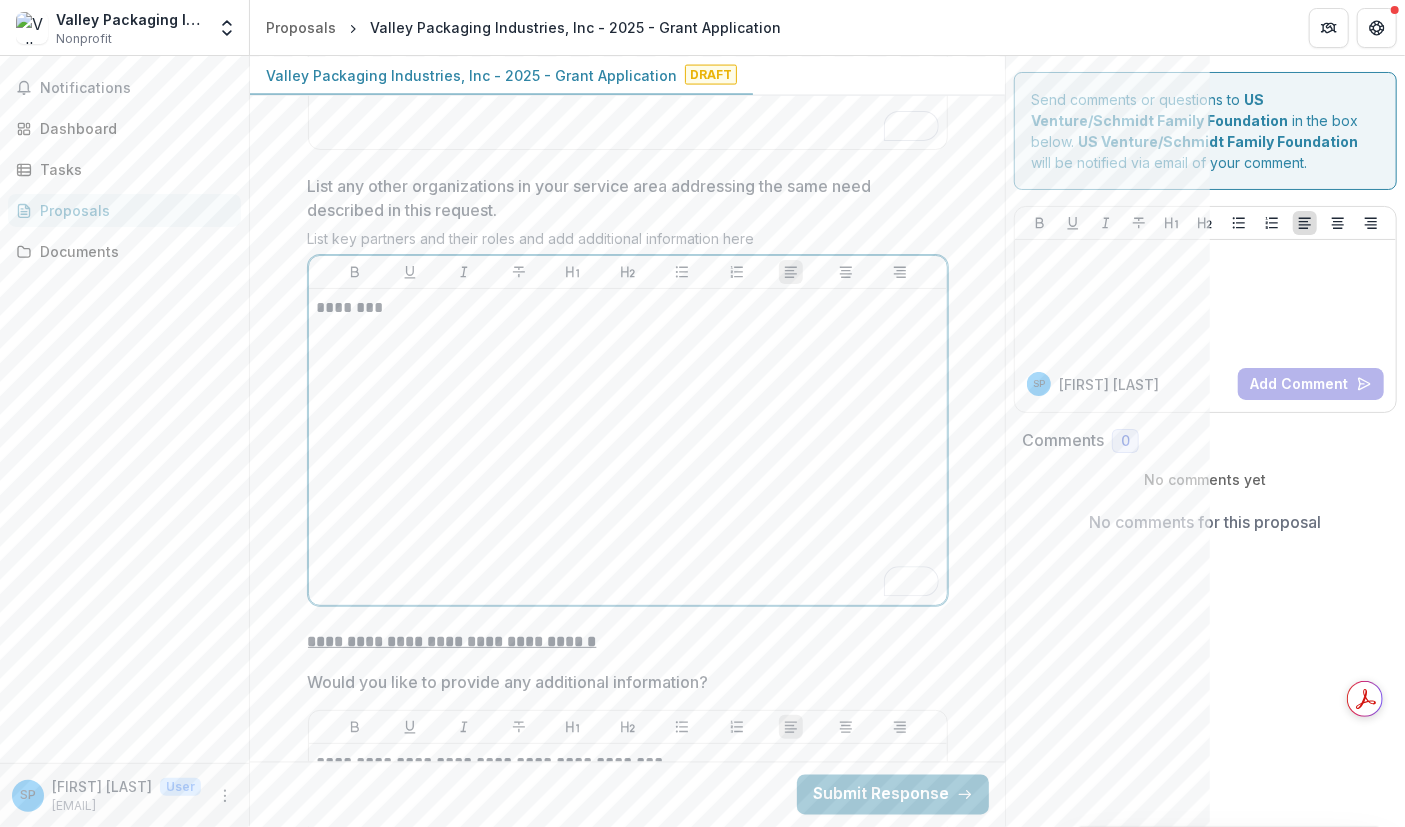click on "********" at bounding box center (628, 308) 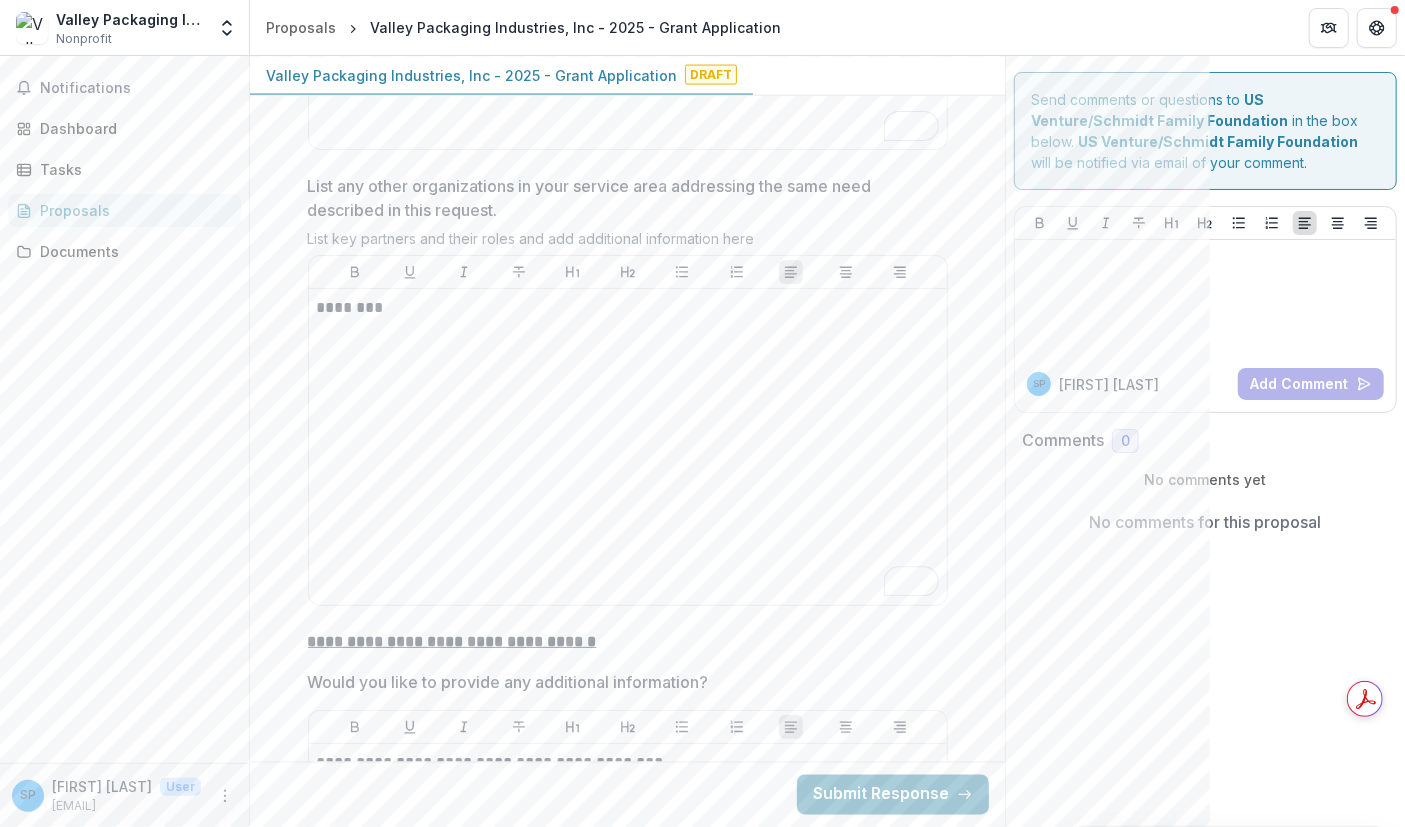 click on "**********" at bounding box center [627, -1851] 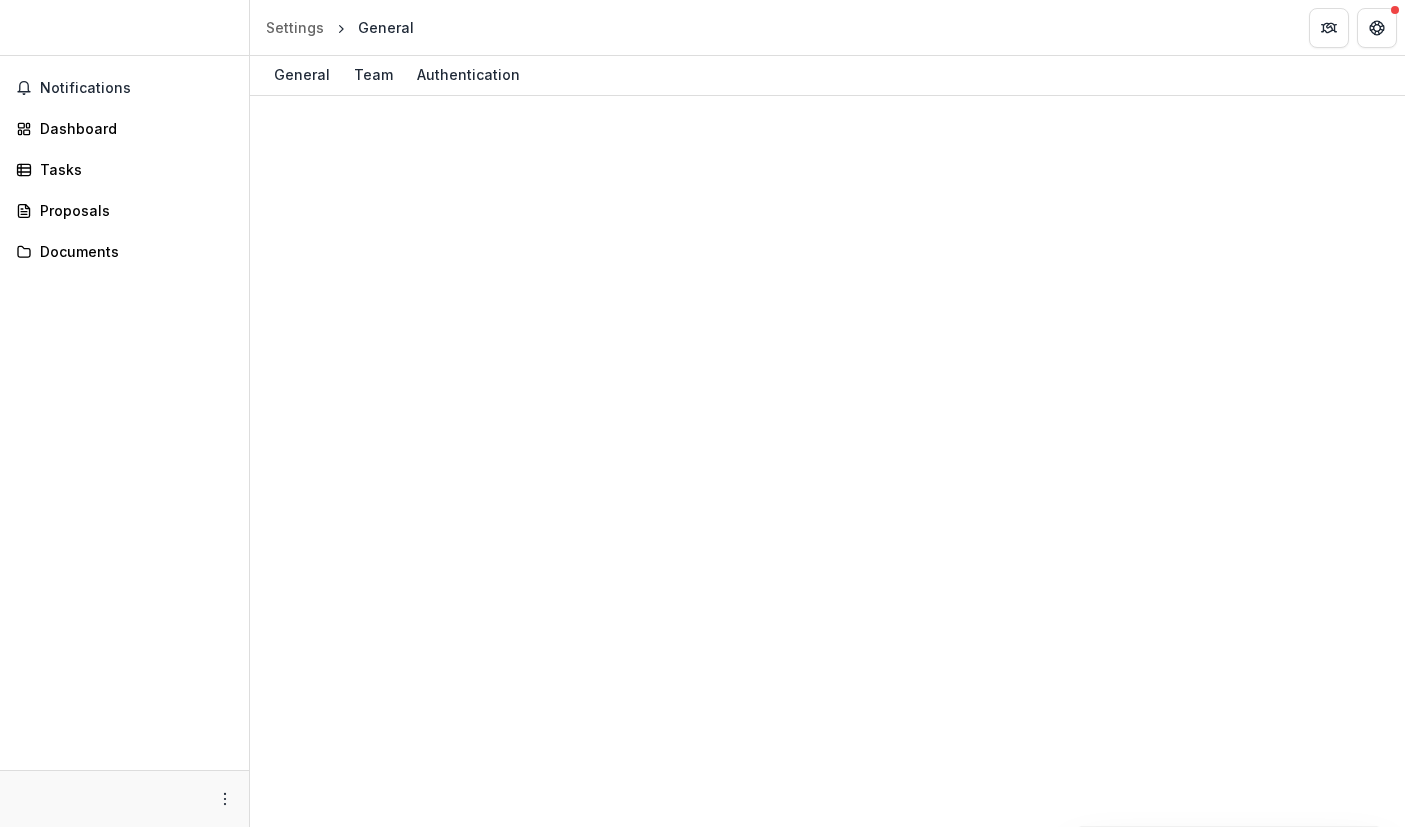 scroll, scrollTop: 0, scrollLeft: 0, axis: both 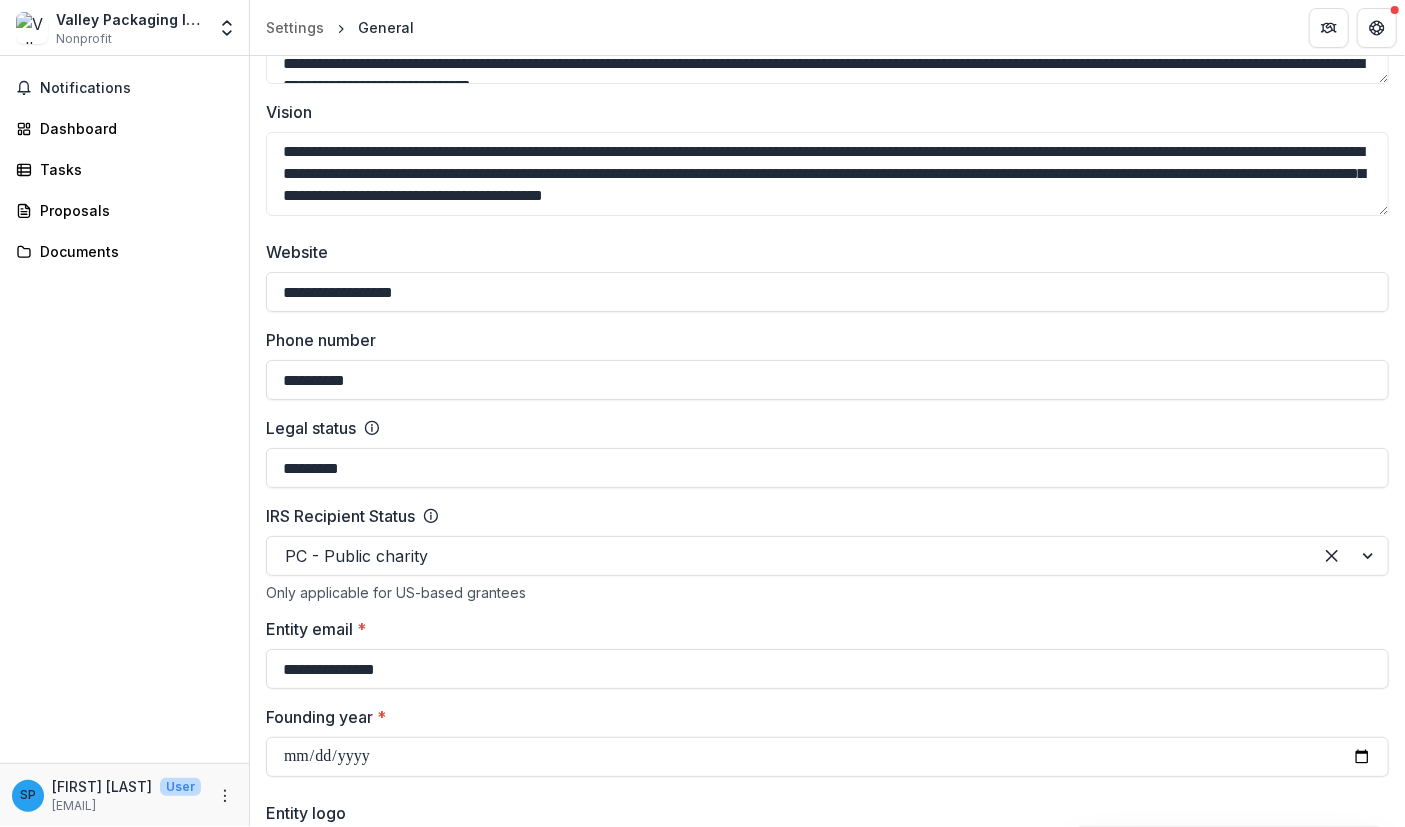 click on "Notifications Dashboard Tasks Proposals Documents" at bounding box center (124, 409) 